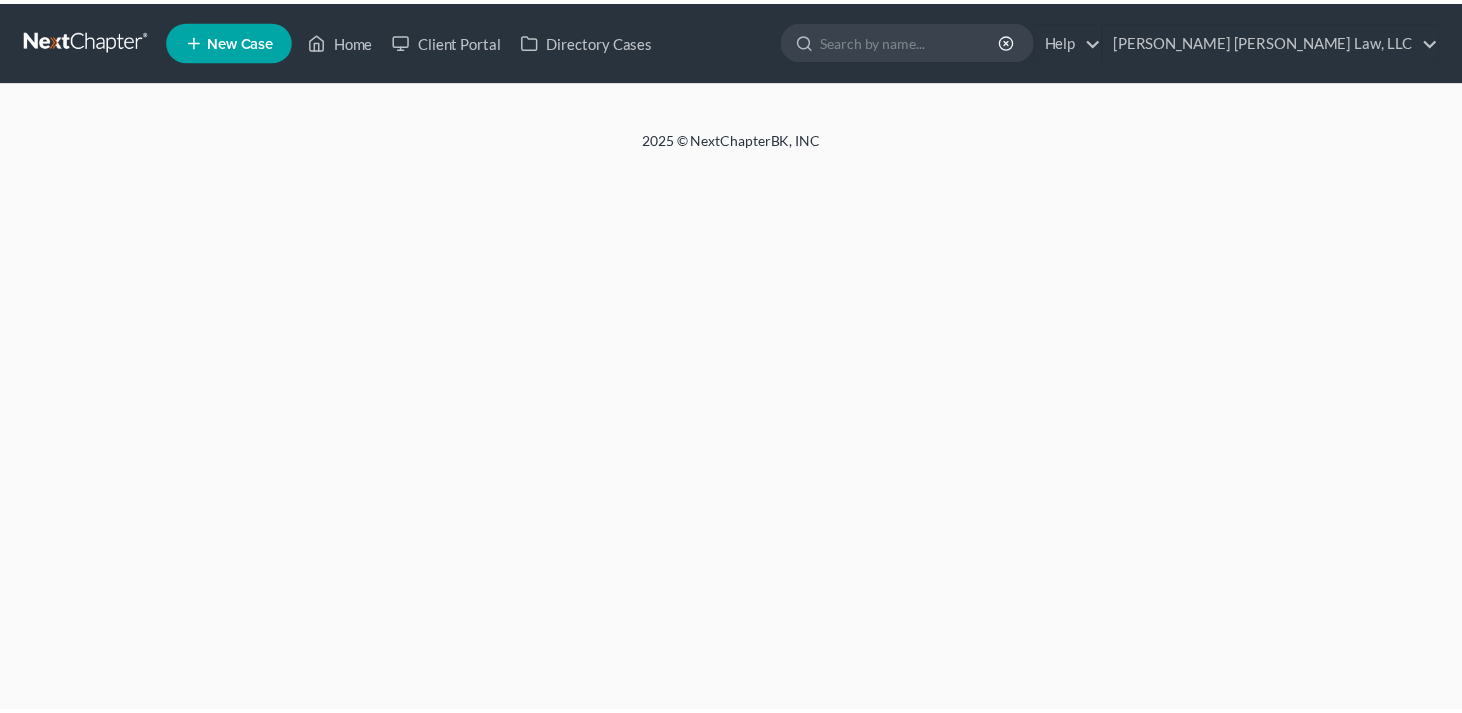scroll, scrollTop: 0, scrollLeft: 0, axis: both 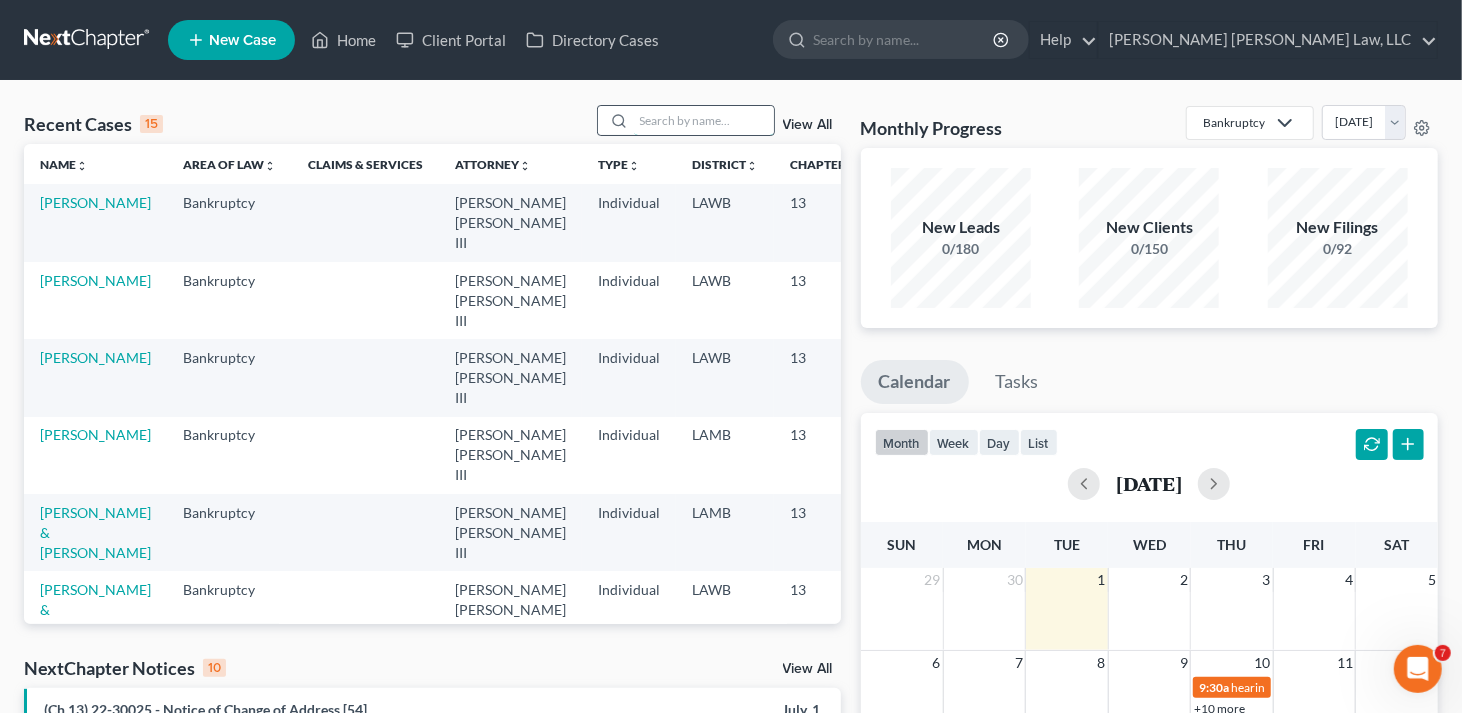 click at bounding box center (704, 120) 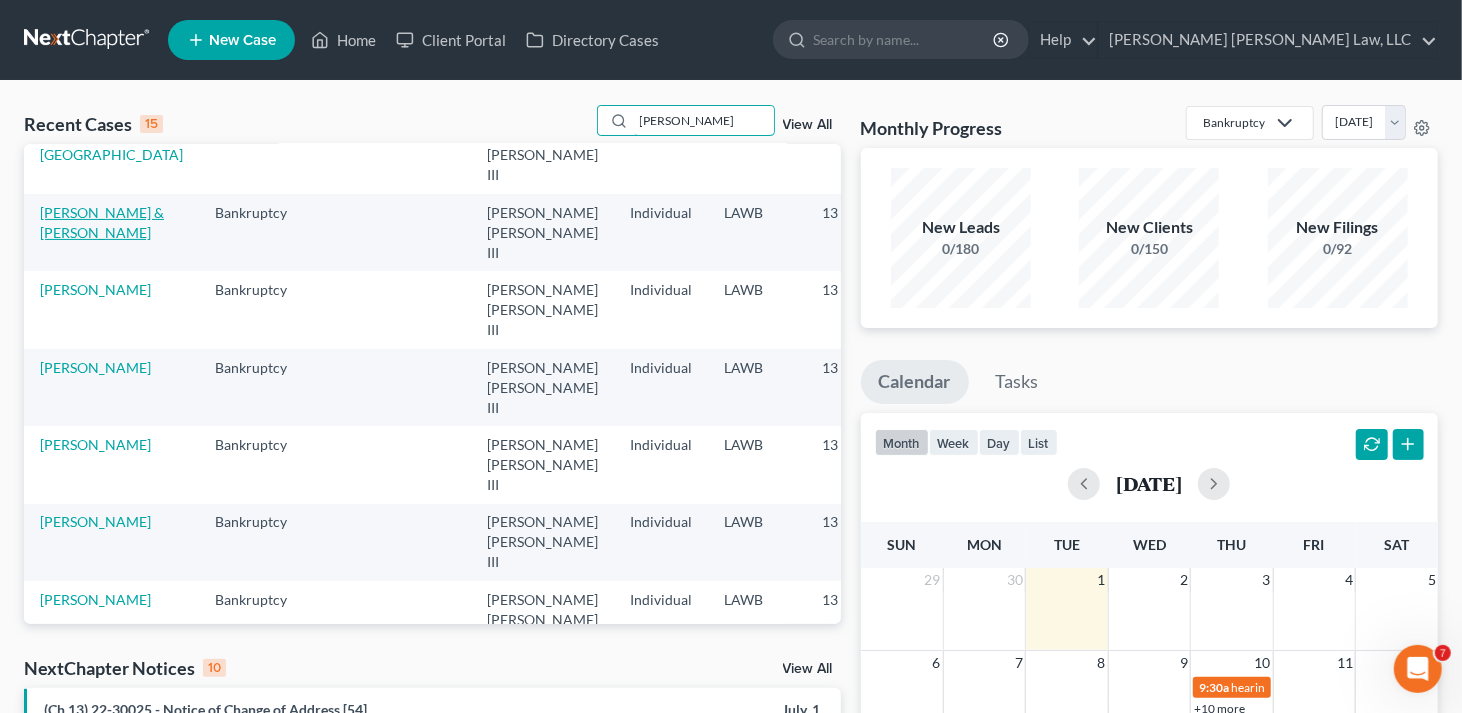 scroll, scrollTop: 513, scrollLeft: 0, axis: vertical 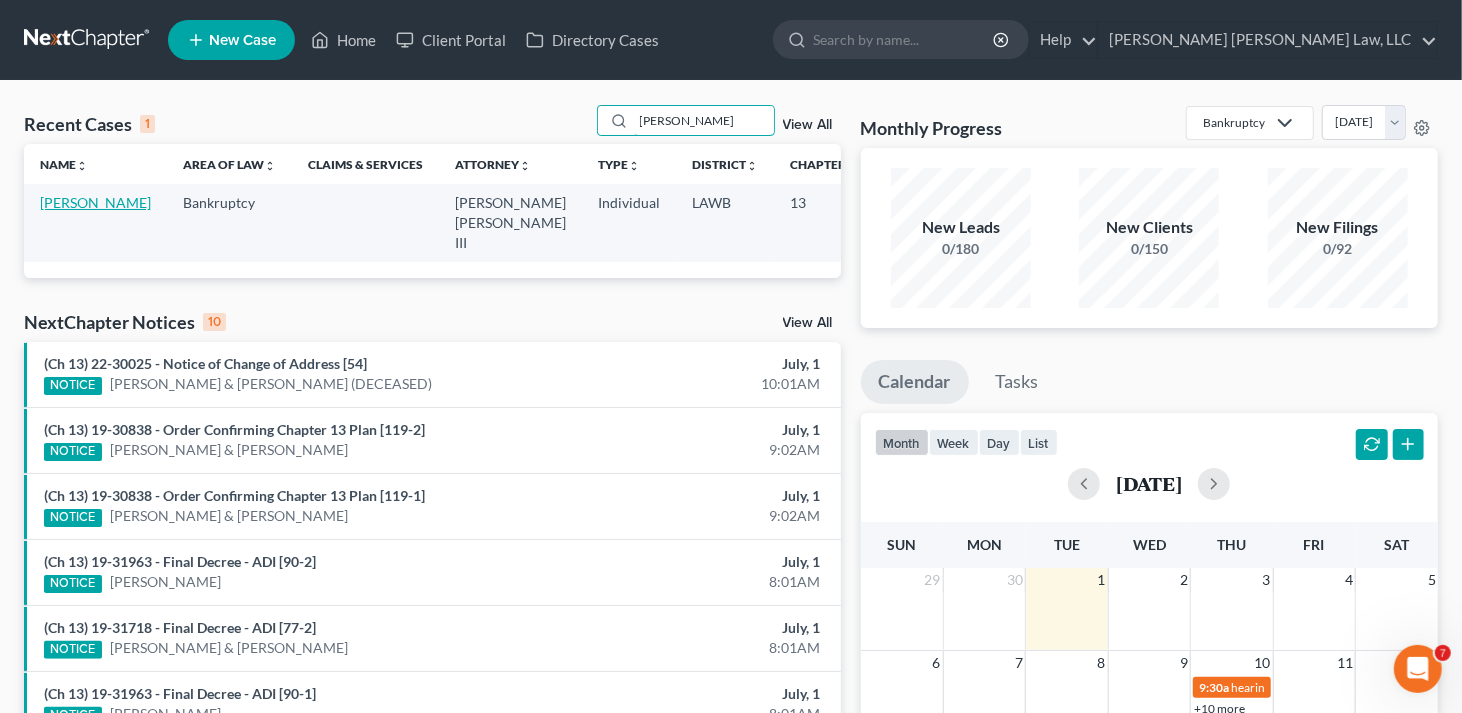 type on "[PERSON_NAME]" 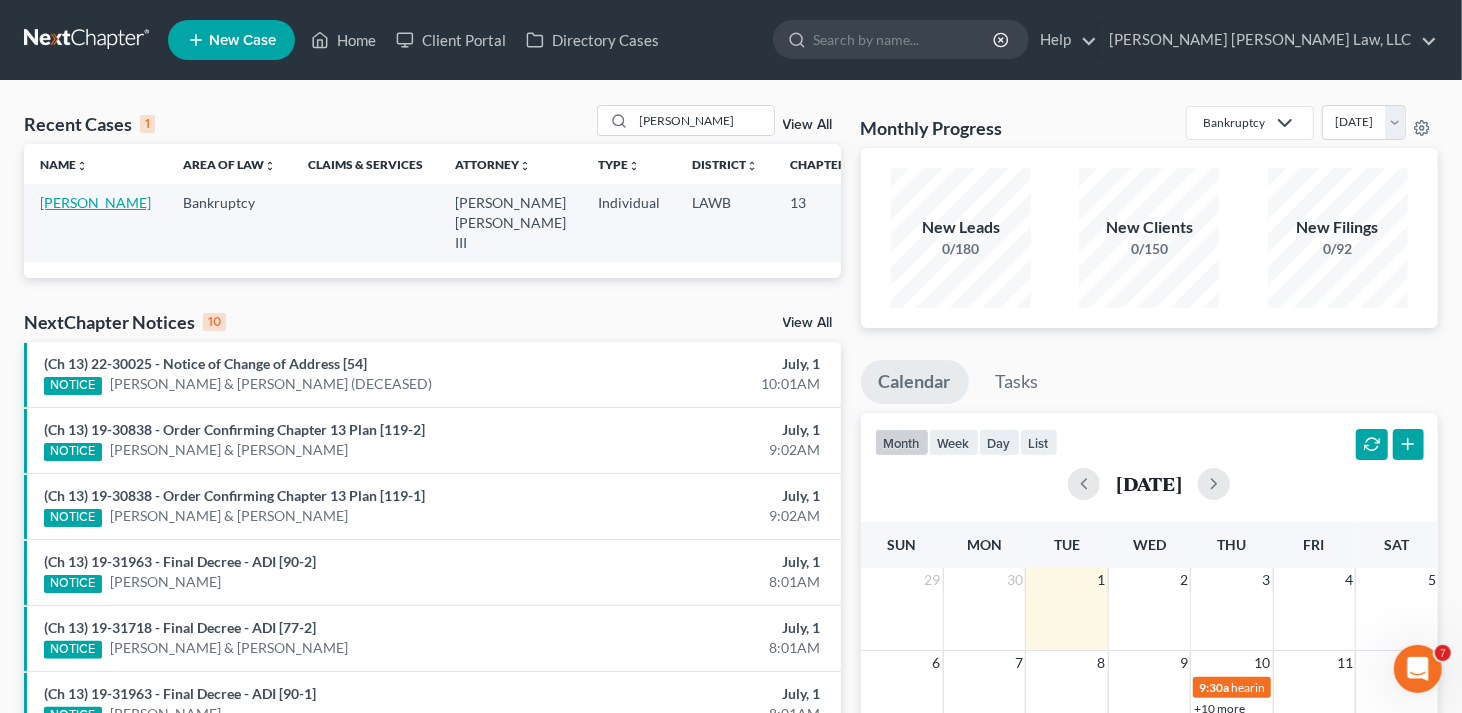 click on "[PERSON_NAME]" at bounding box center (95, 202) 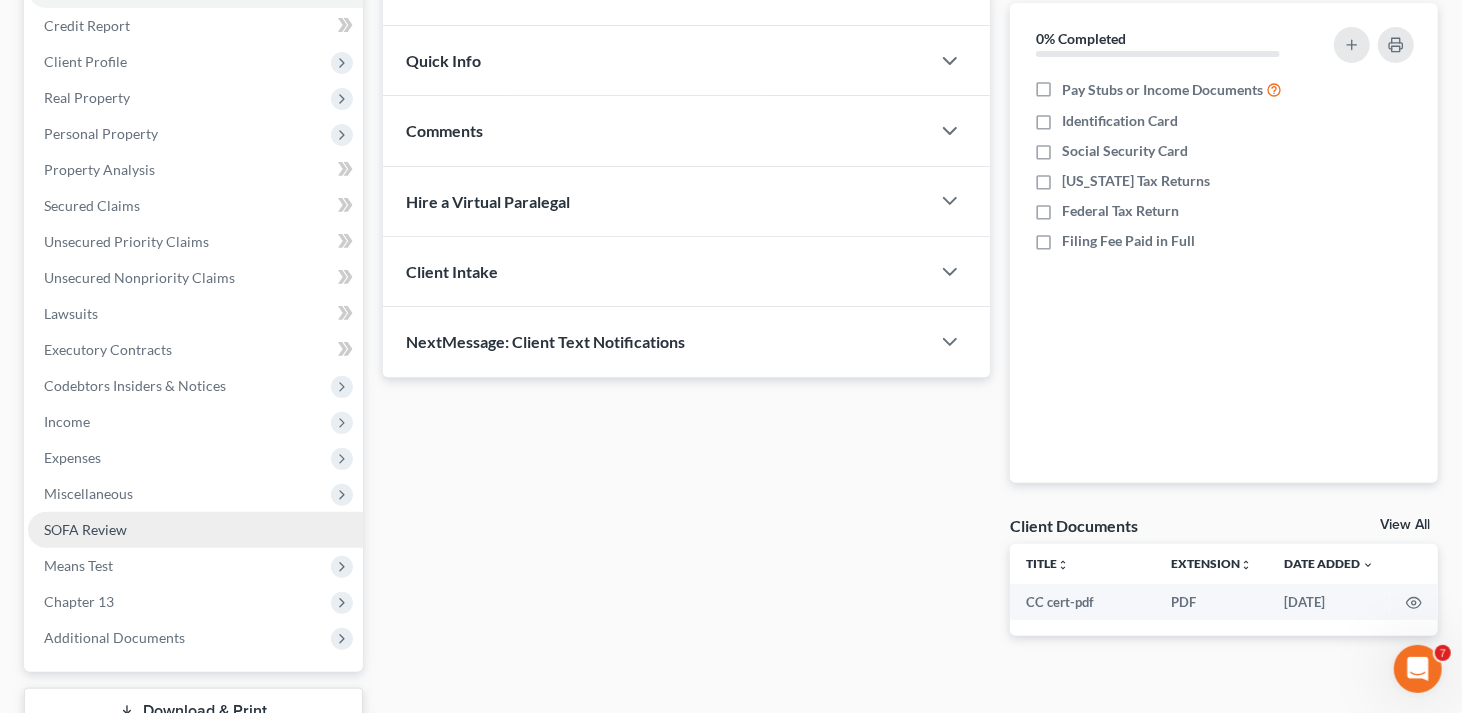 scroll, scrollTop: 300, scrollLeft: 0, axis: vertical 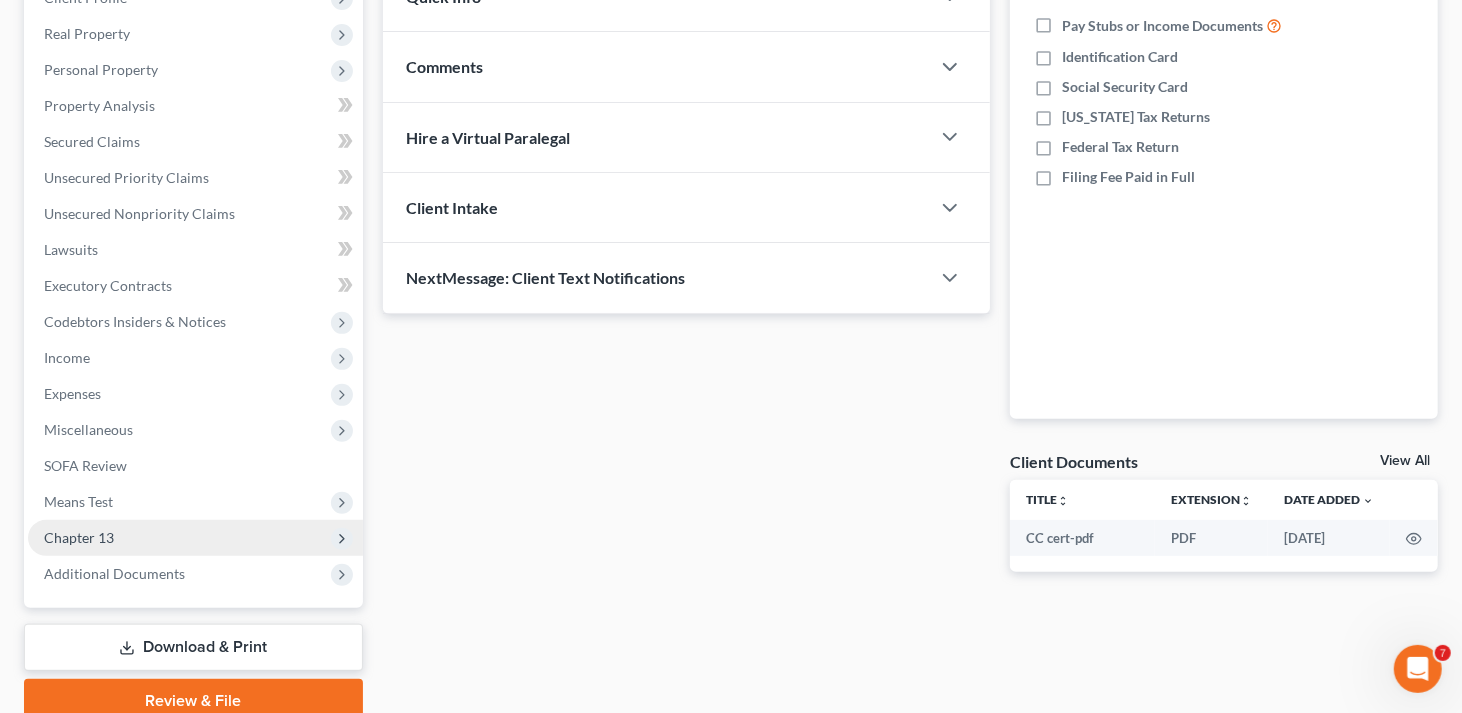 click on "Chapter 13" at bounding box center [195, 538] 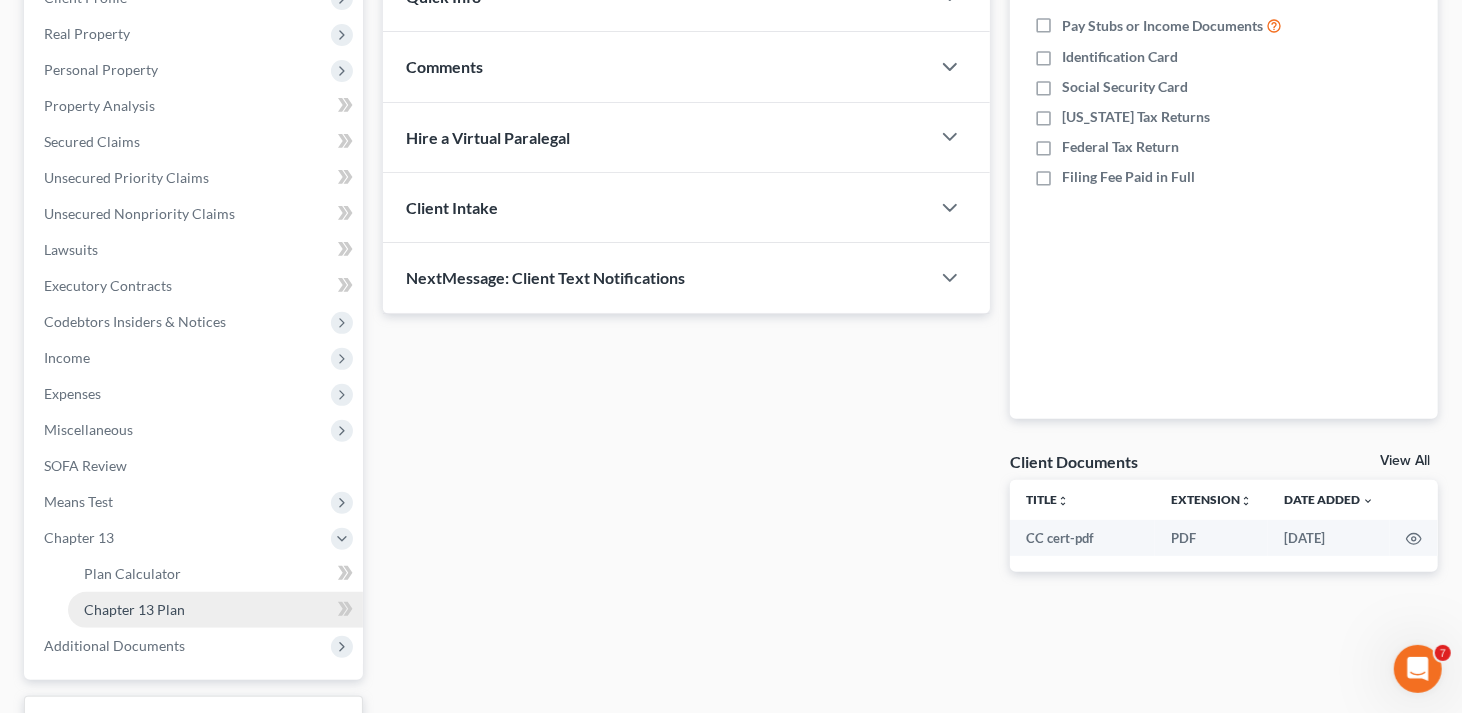 click on "Chapter 13 Plan" at bounding box center (134, 609) 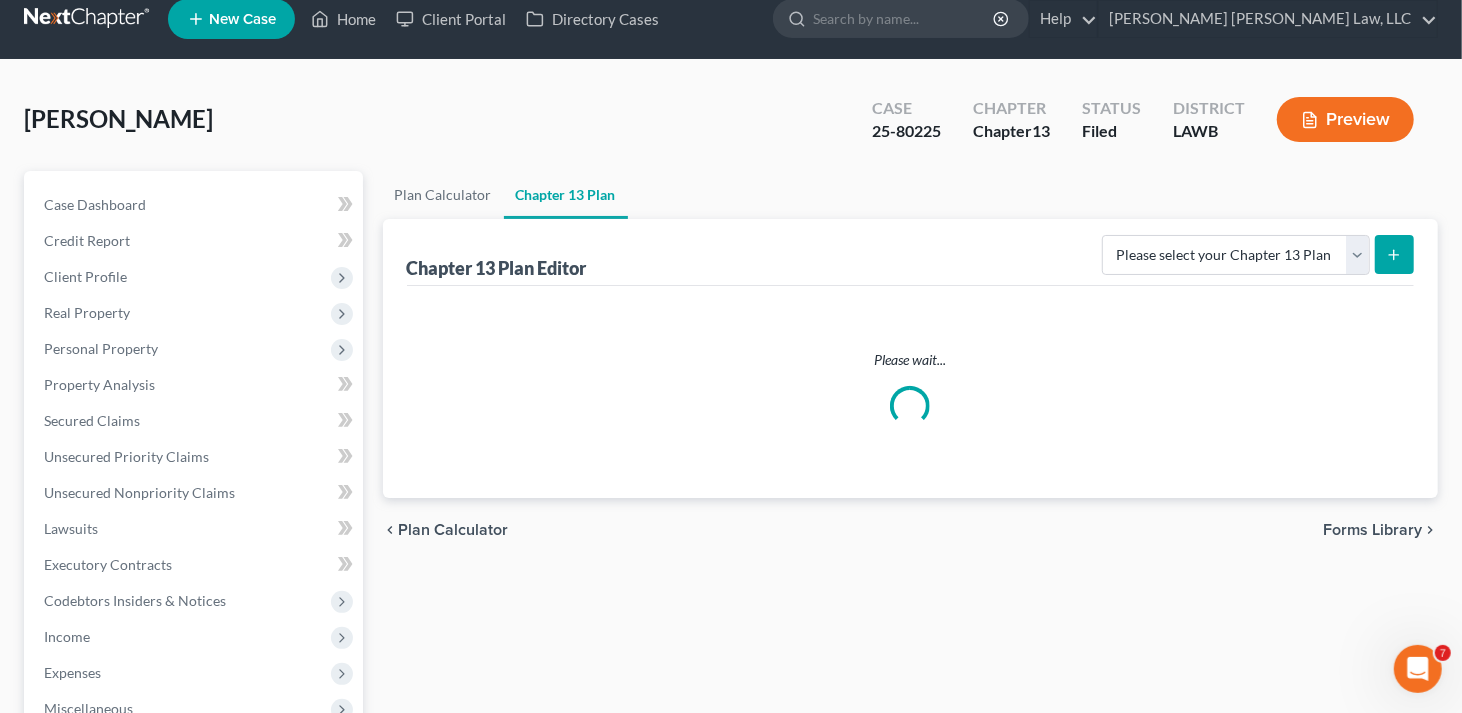 scroll, scrollTop: 0, scrollLeft: 0, axis: both 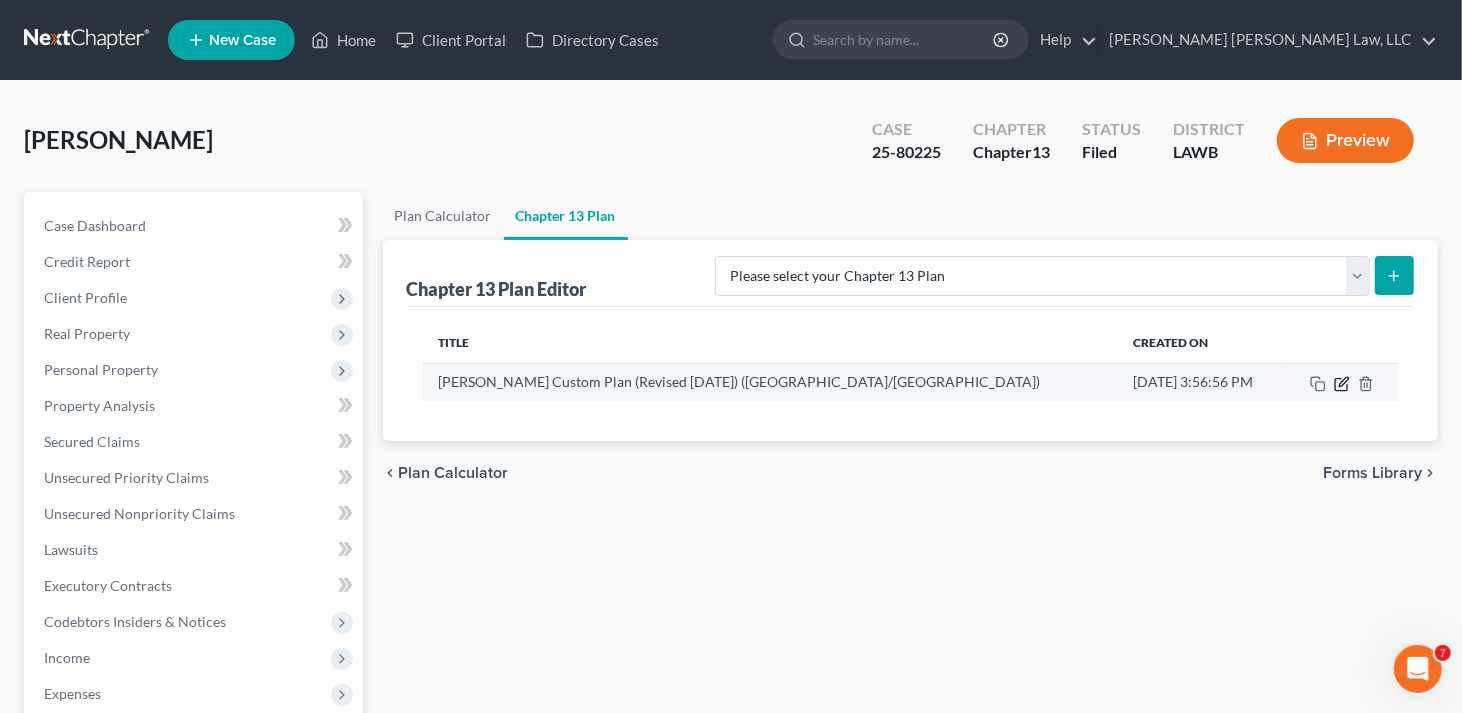 click 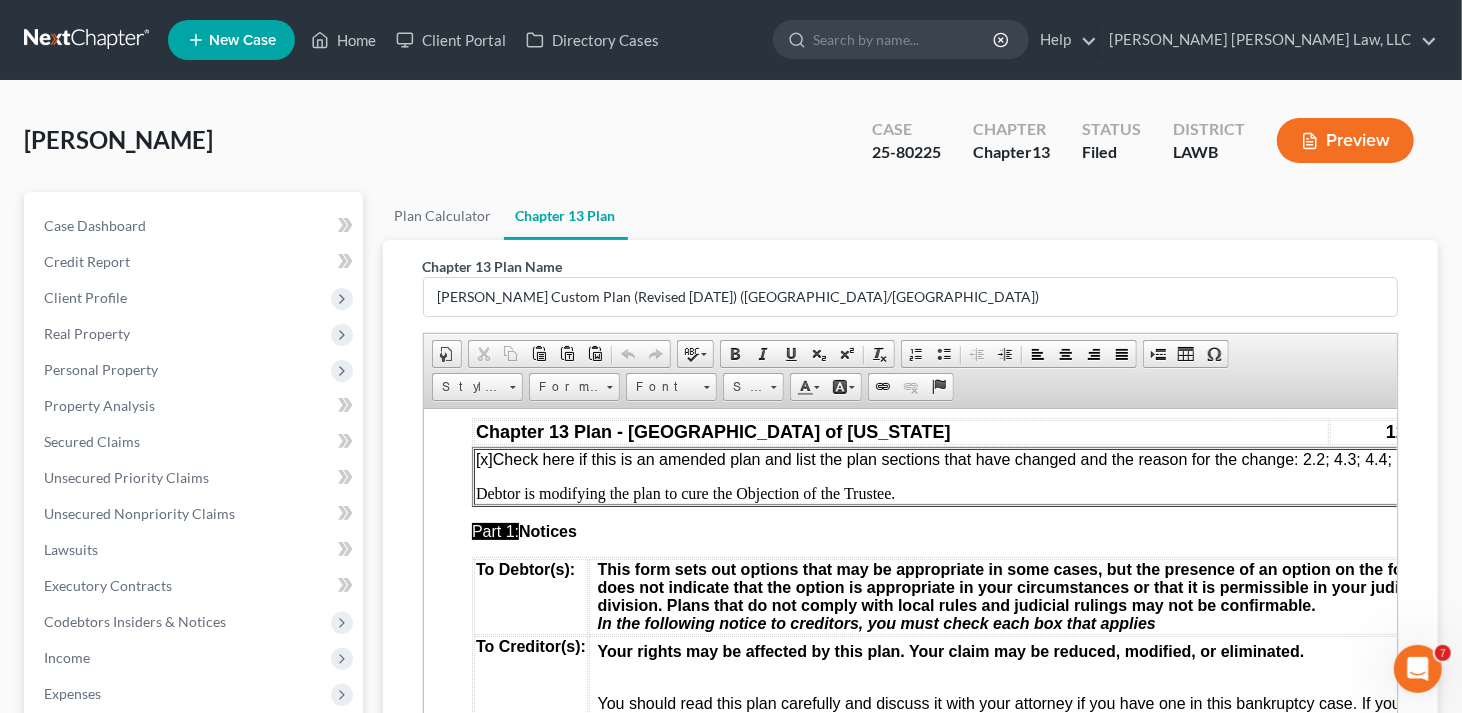 scroll, scrollTop: 100, scrollLeft: 0, axis: vertical 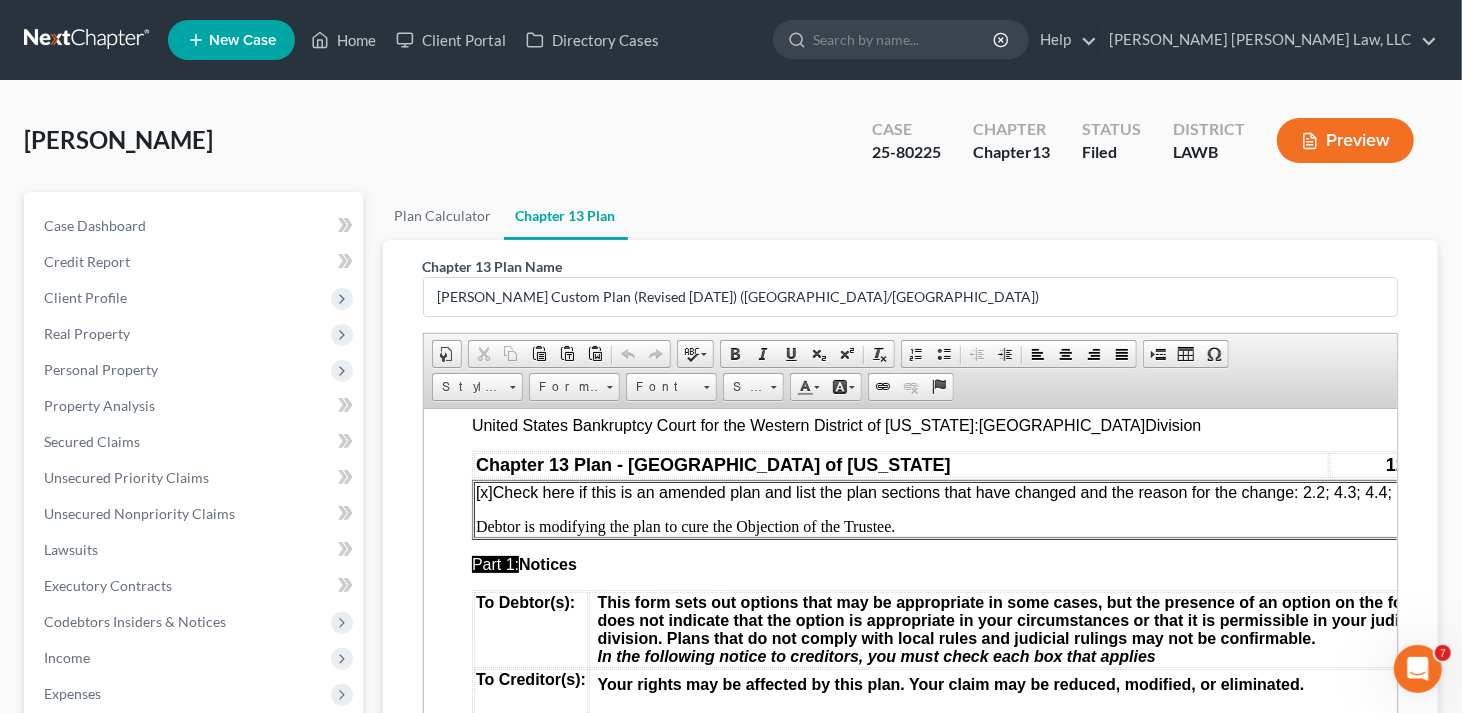 click on "[x]  Check here if this is an amended plan and list the plan sections that have changed and the reason for the change: 2.2; 4.3; 4.4; 5.1;" at bounding box center [948, 491] 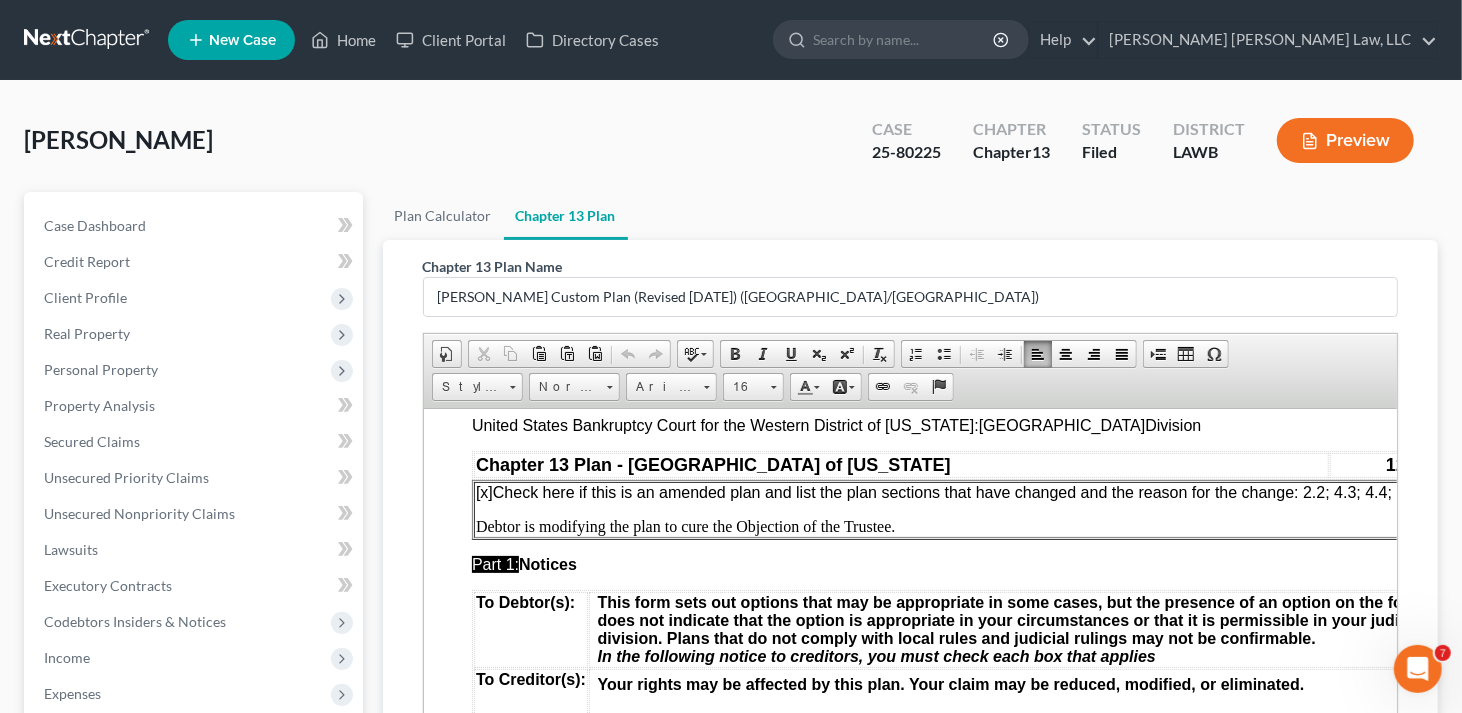 type 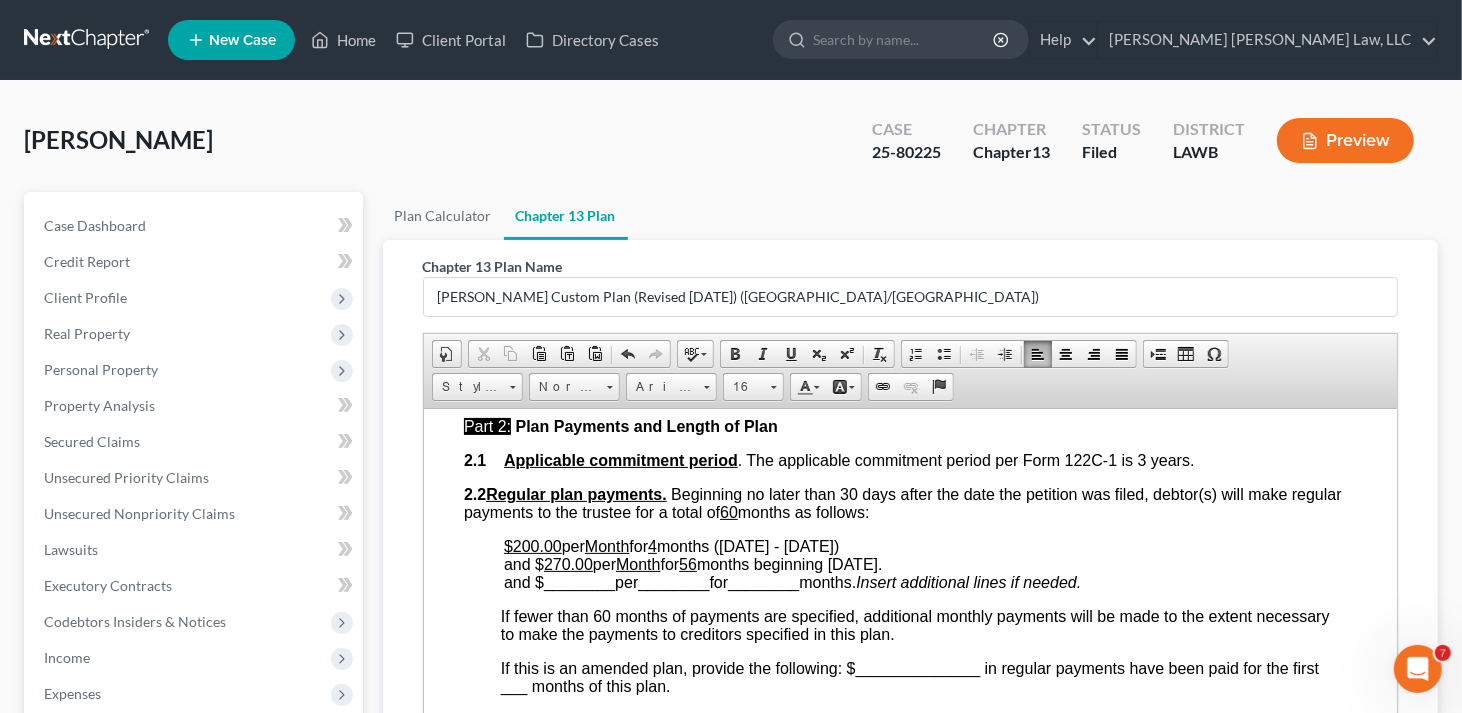 scroll, scrollTop: 900, scrollLeft: 8, axis: both 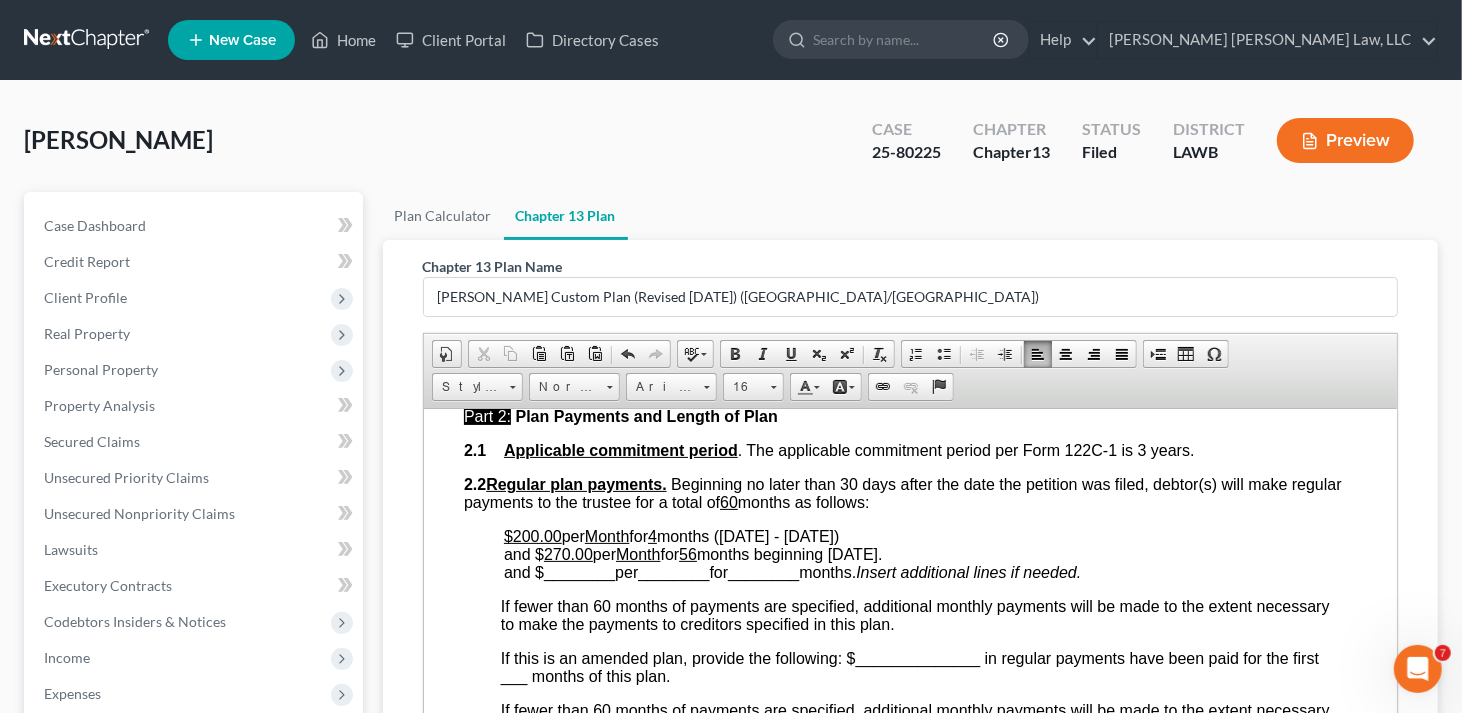 click on "$200.00" at bounding box center [532, 535] 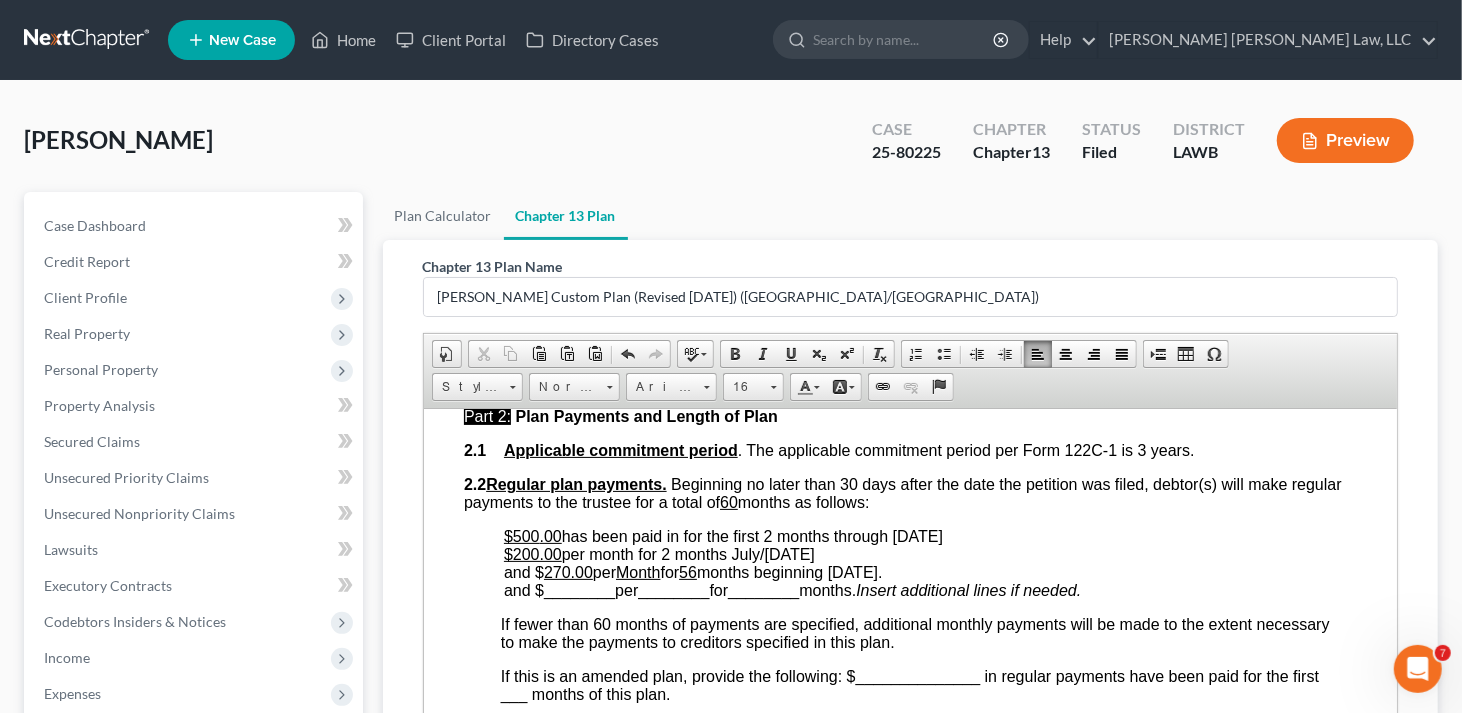 click on "has been paid in for the first 2 months through [DATE]" at bounding box center (751, 535) 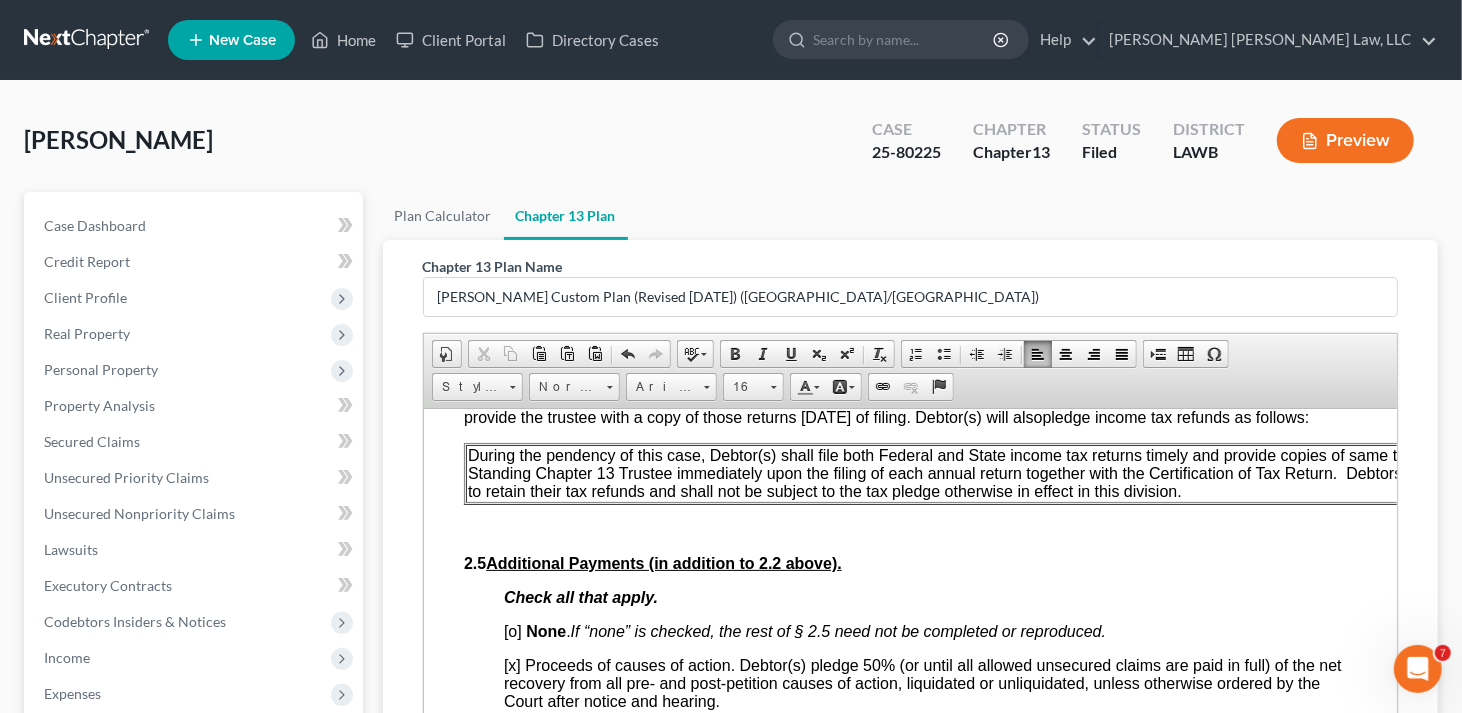 scroll, scrollTop: 1300, scrollLeft: 8, axis: both 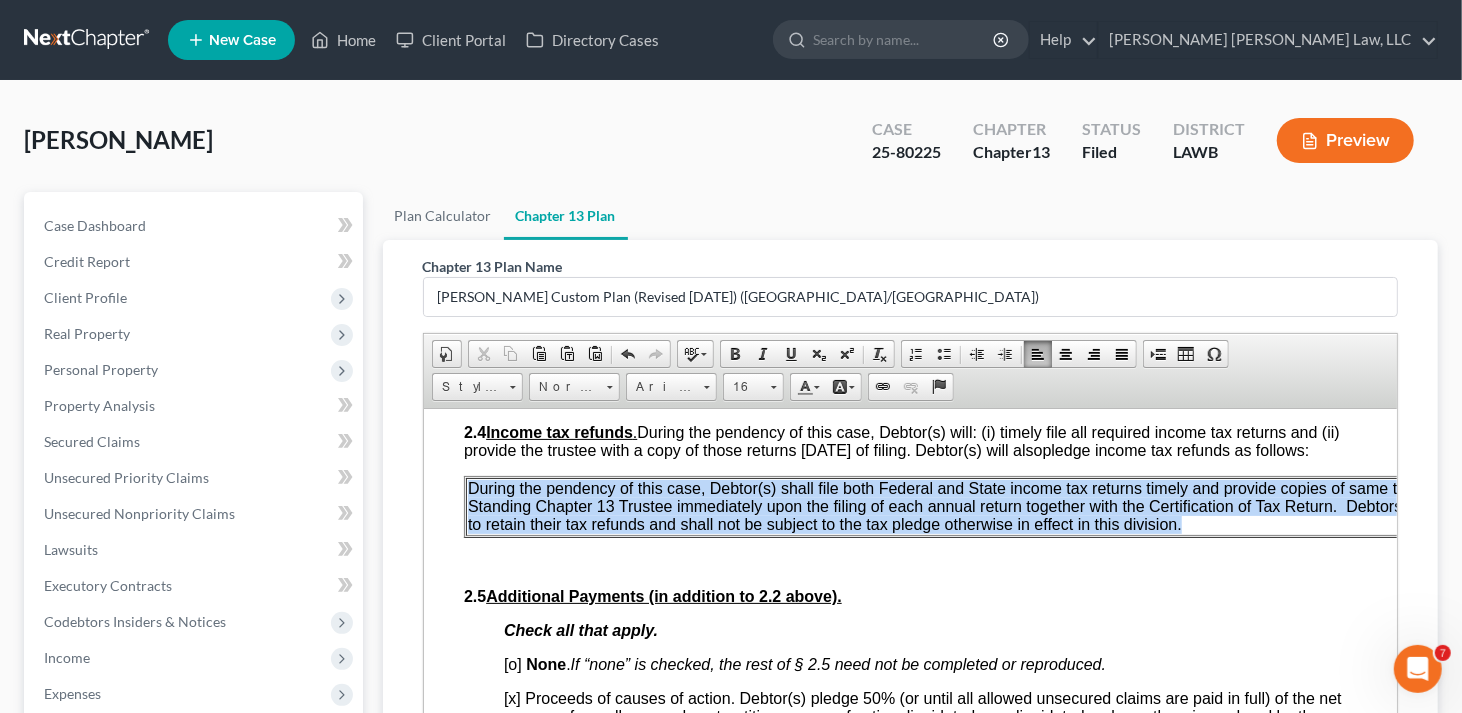 drag, startPoint x: 1196, startPoint y: 552, endPoint x: 468, endPoint y: 515, distance: 728.93964 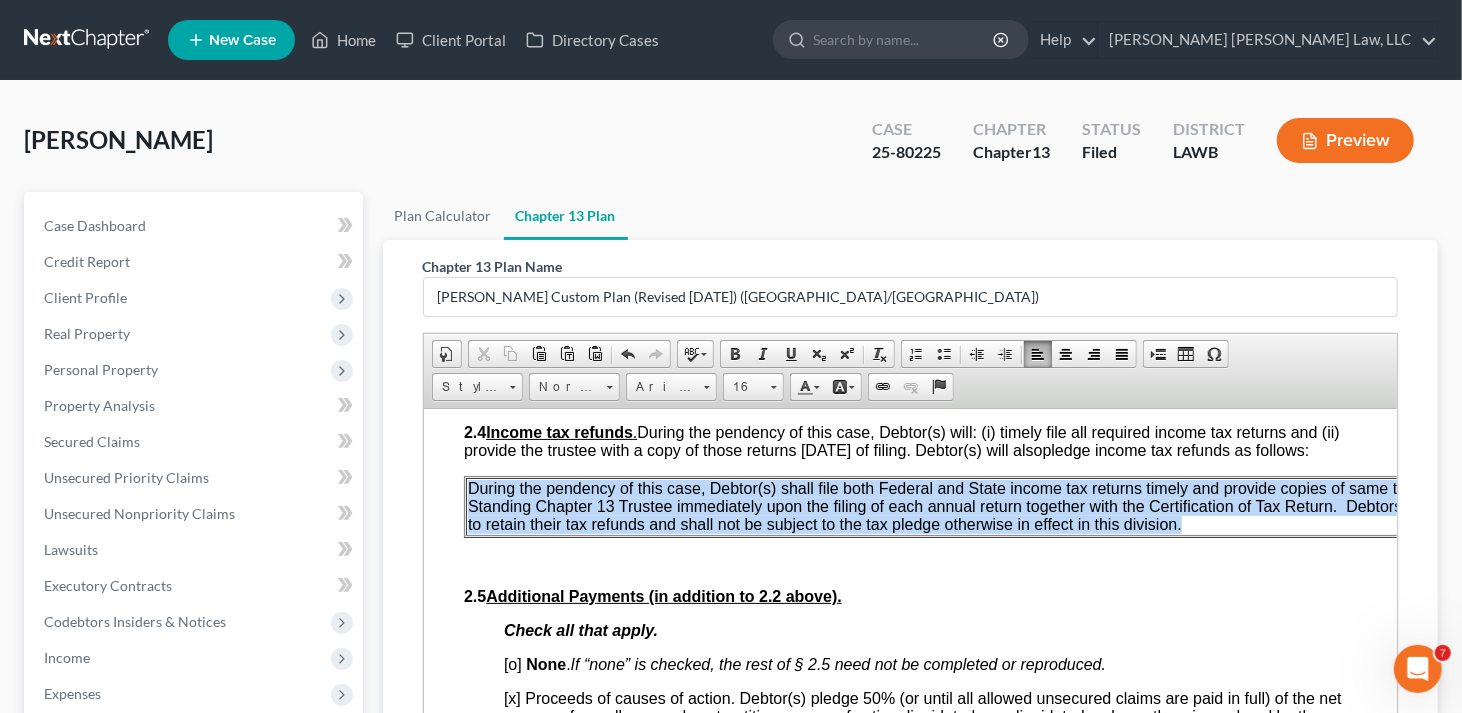 click on "During the pendency of this case, Debtor(s) shall file both Federal and State income tax returns timely and provide copies of same to the Standing Chapter 13 Trustee immediately upon the filing of each annual return together with the Certification of Tax Return.  Debtors are to retain their tax refunds and shall not be subject to the tax pledge otherwise in effect in this division." at bounding box center (954, 506) 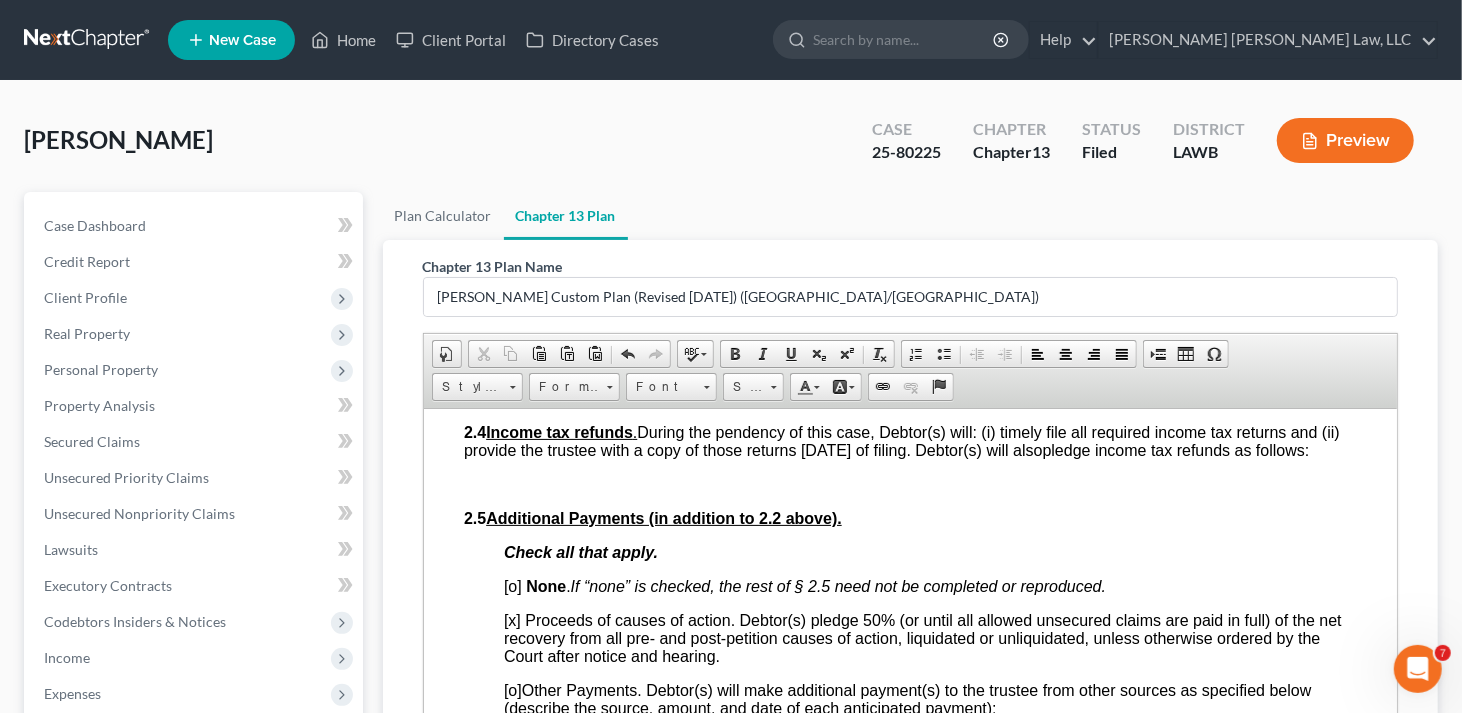 scroll, scrollTop: 1300, scrollLeft: 0, axis: vertical 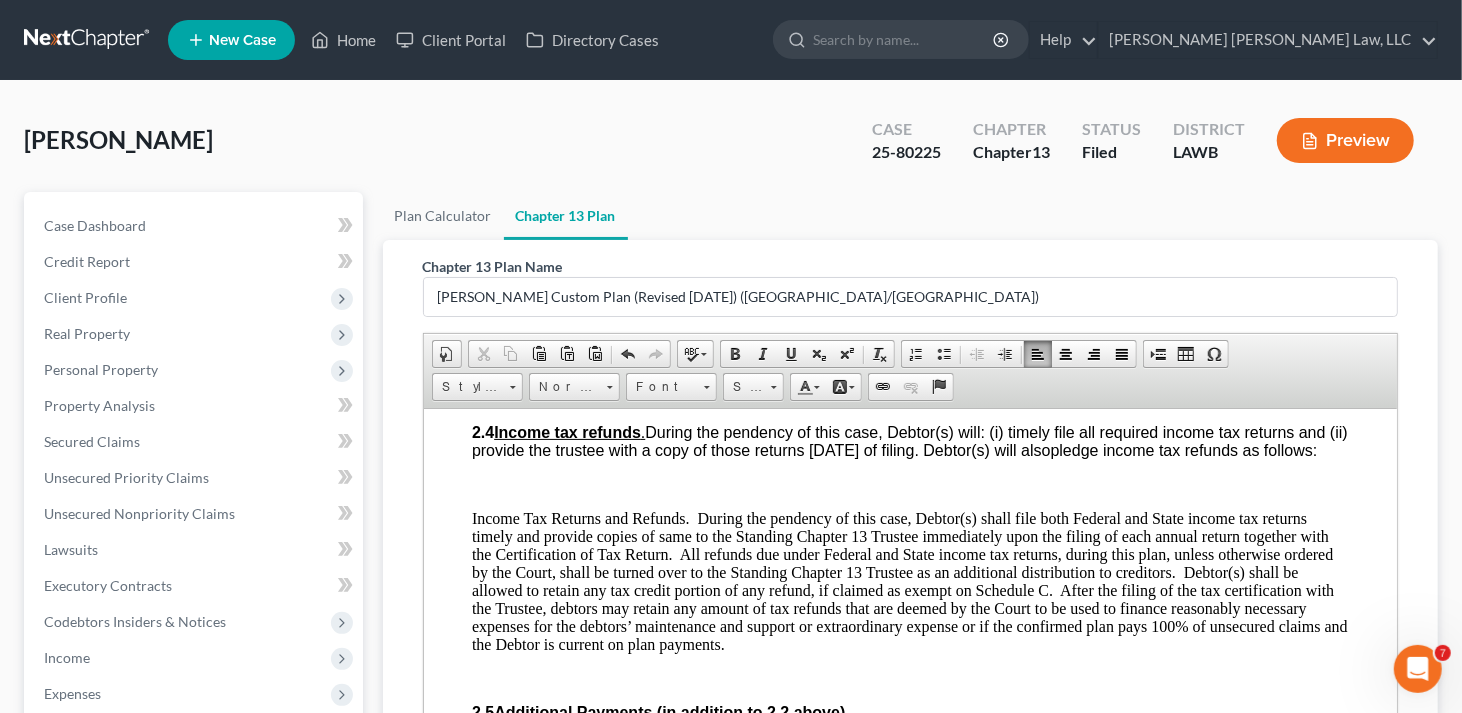 click on "Debtor(s)  [PERSON_NAME] Case Number:  25-80225 United States Bankruptcy Court for the Western District of [US_STATE]:  Alexandria  Division Chapter 13 Plan - Western District of [US_STATE]  12/2021 [x]  Check here if this is an amended plan and list the plan sections that have changed and the reason for the change: 2.2; 2.4; 5.1 Debtor is modifying the plan to cure the Objection of the Trustee. Part 1:  Notices To Debtor(s):   This form sets out options that may be appropriate in some cases, but the presence of an option on the form does not indicate that the option is appropriate in your circumstances or that it is permissible in your judicial division. Plans that do not comply with local rules and judicial rulings may not be confirmable. In the following notice to creditors, you must check each box that applies To Creditor(s): Your rights may be affected by this plan. Your claim may be reduced, modified, or eliminated. The following matters may be of particular importance.  [x]  Included" at bounding box center (910, 2659) 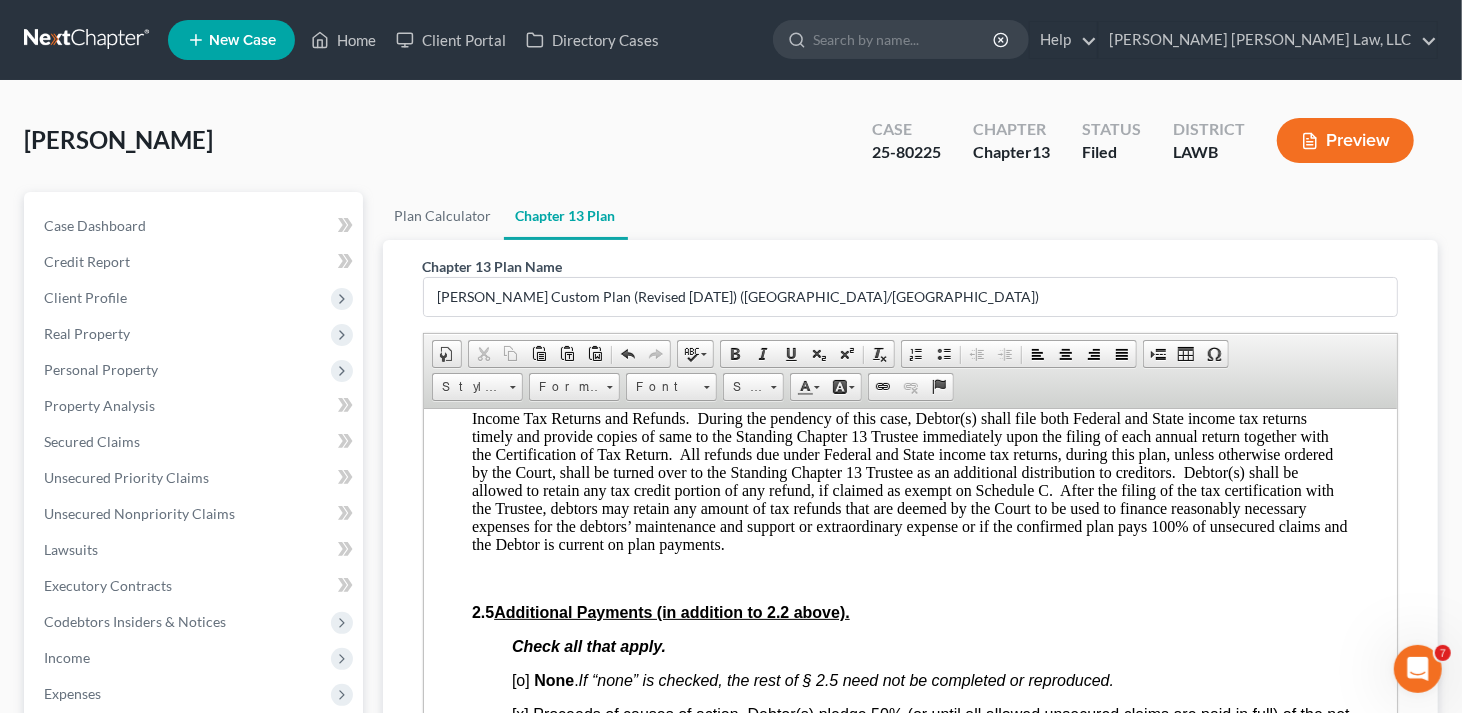 scroll, scrollTop: 1400, scrollLeft: 0, axis: vertical 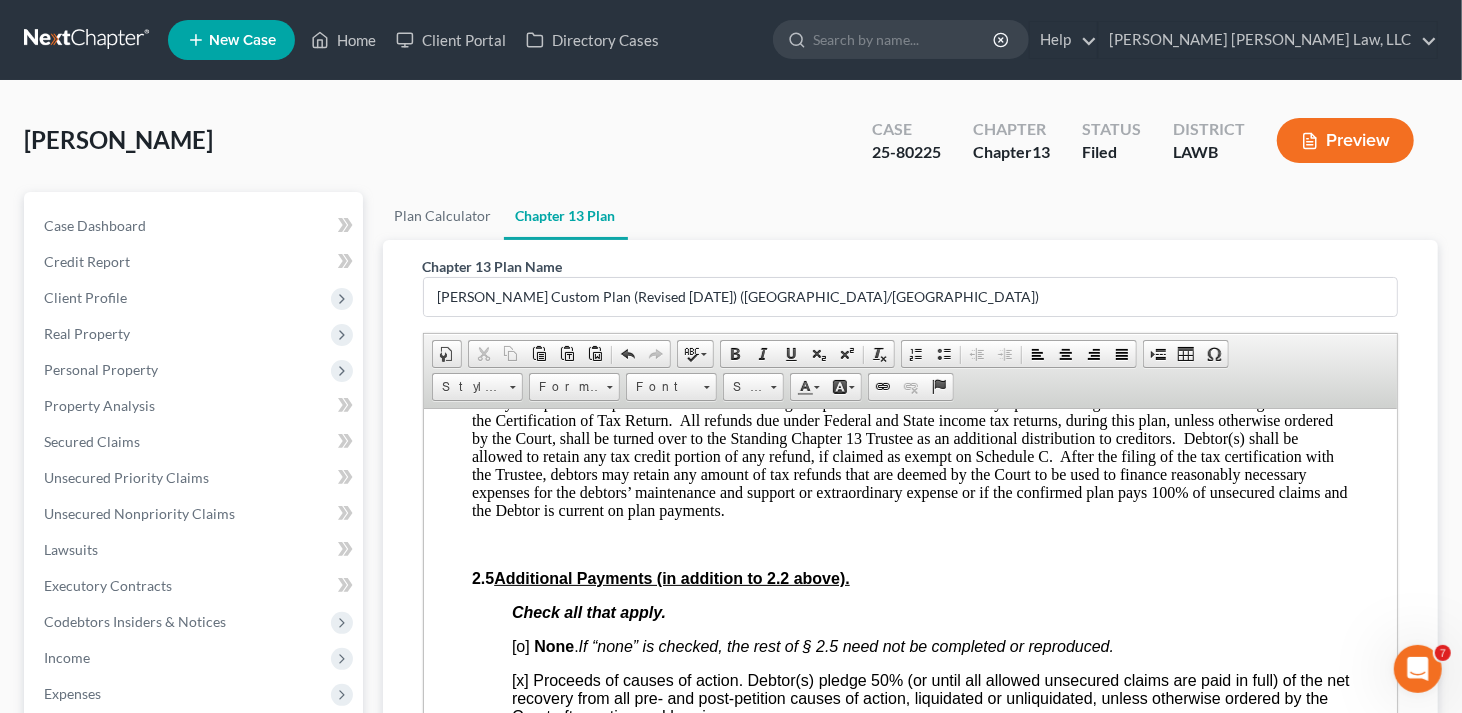 click 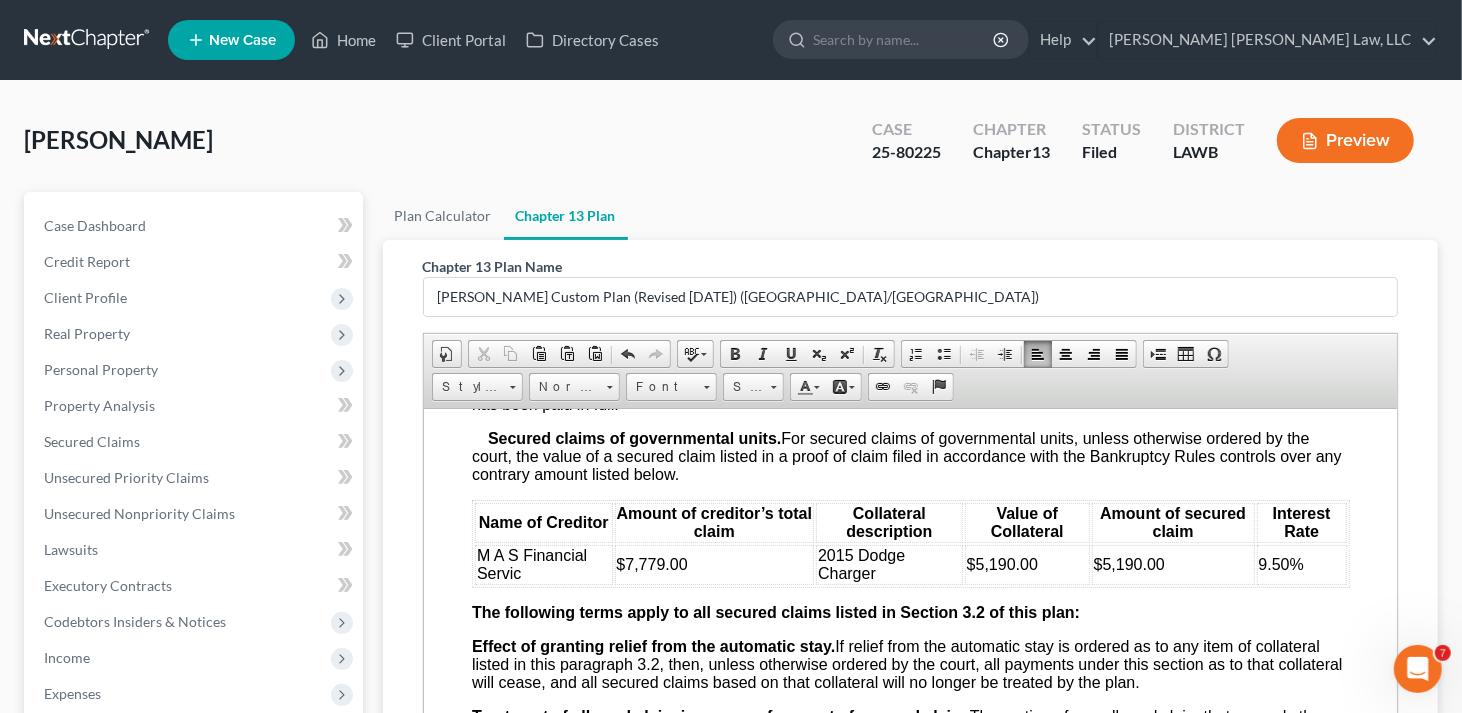 scroll, scrollTop: 2500, scrollLeft: 0, axis: vertical 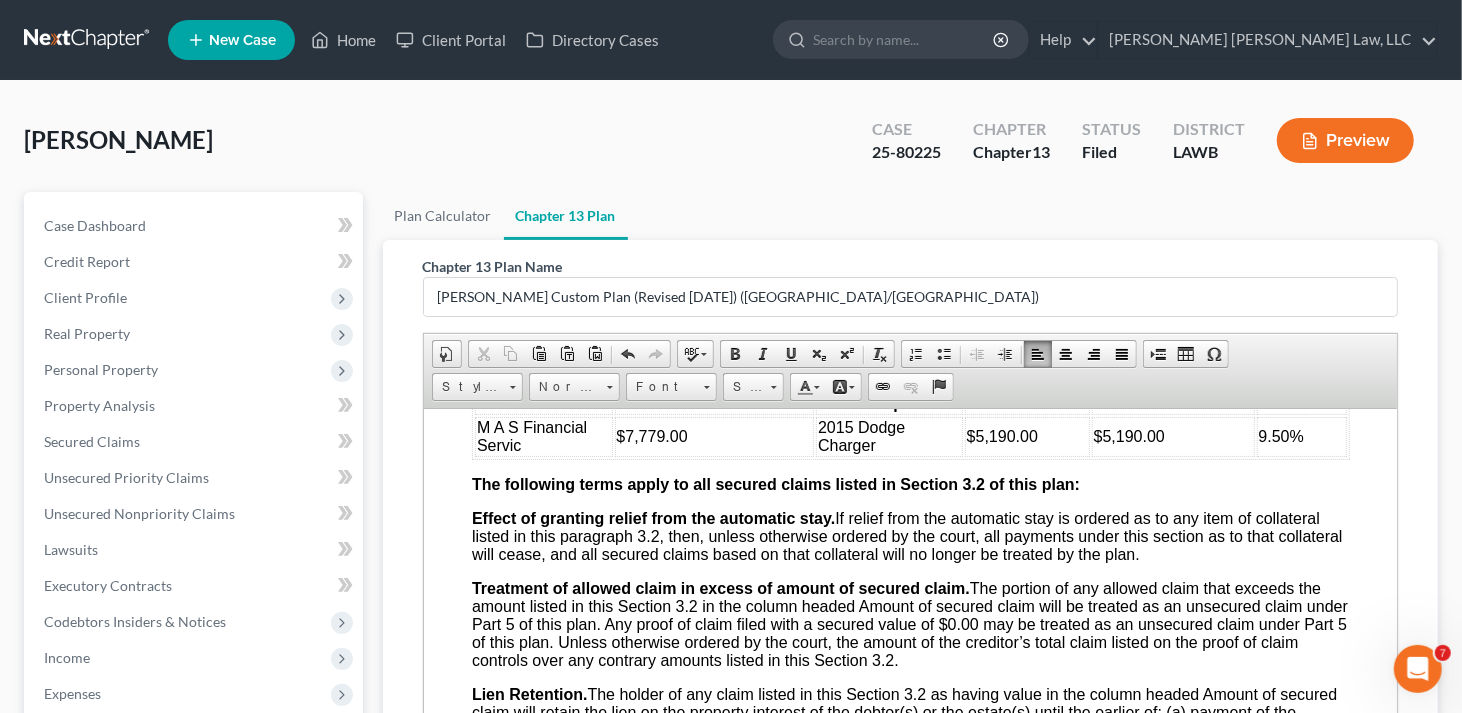 drag, startPoint x: 691, startPoint y: 506, endPoint x: 691, endPoint y: 485, distance: 21 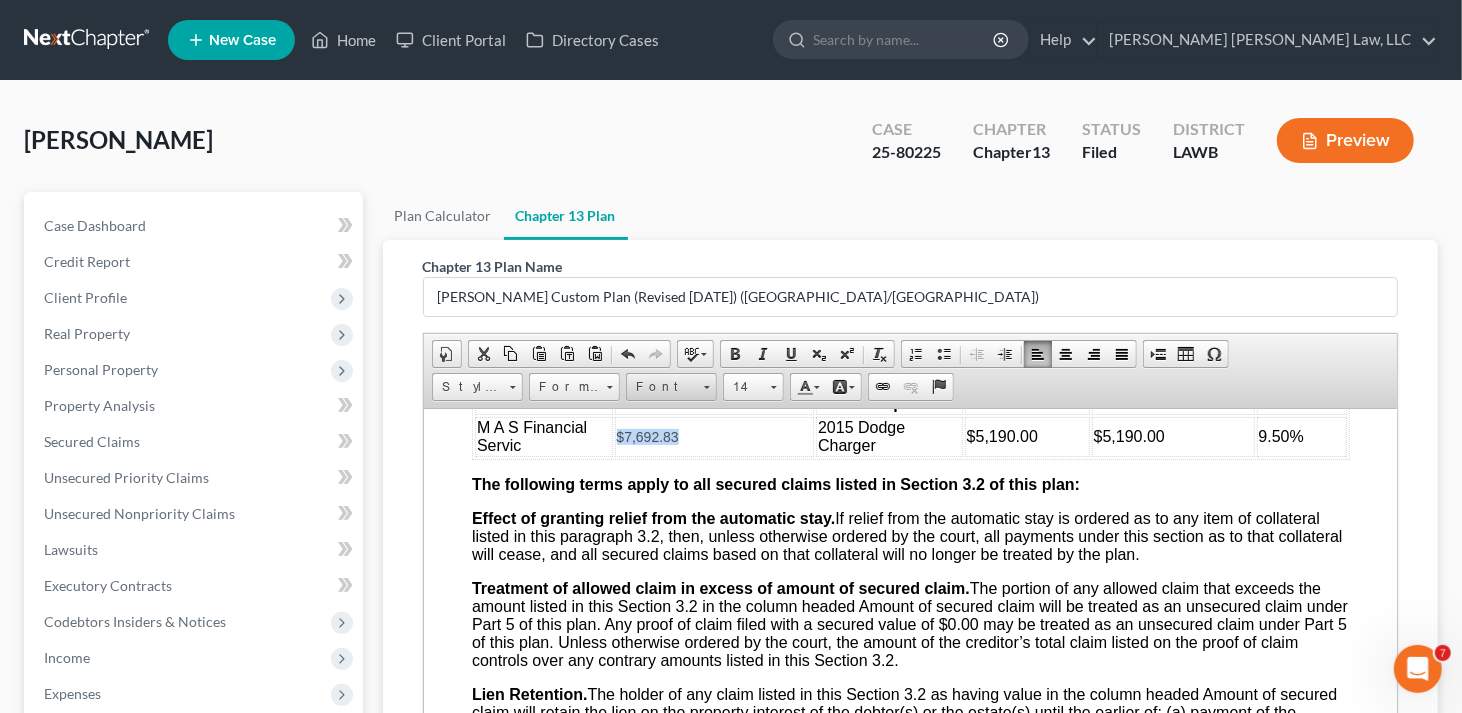 click on "Font" at bounding box center (662, 387) 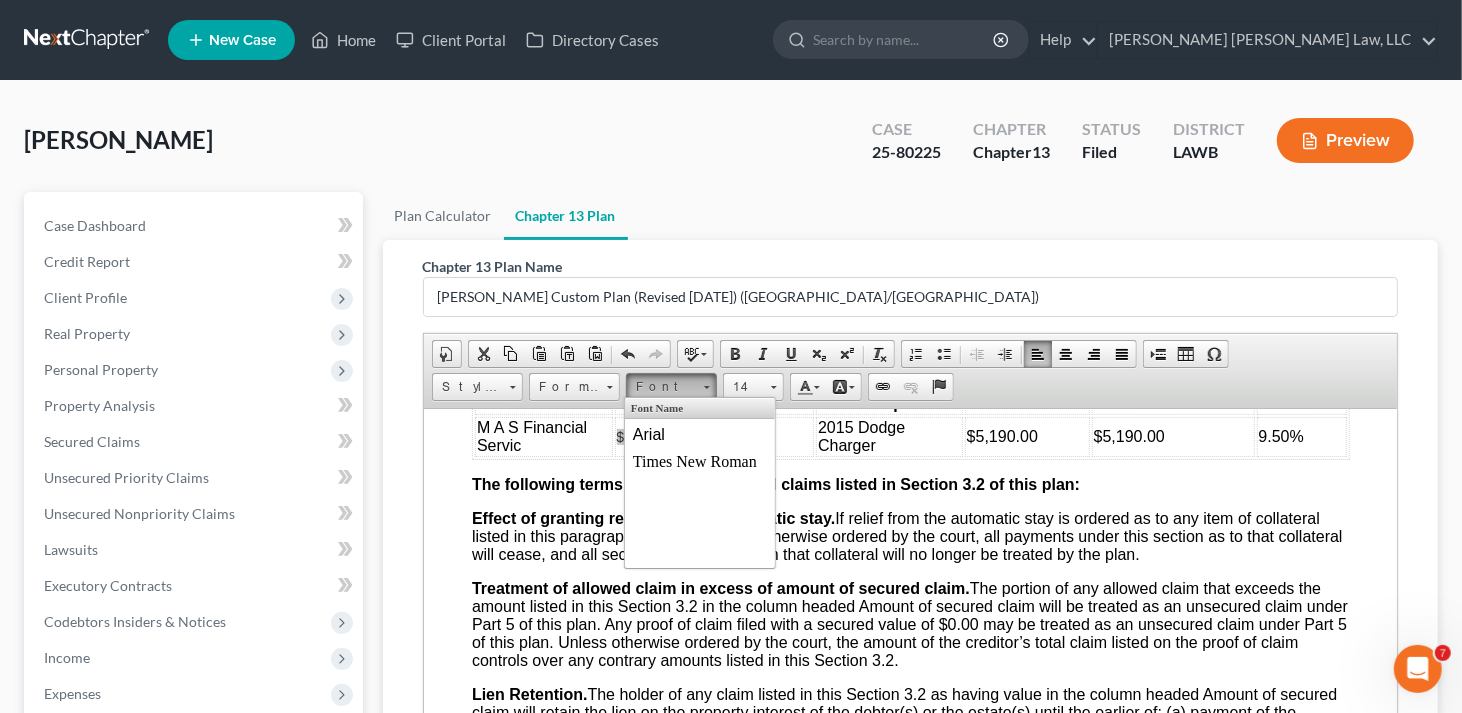 scroll, scrollTop: 0, scrollLeft: 0, axis: both 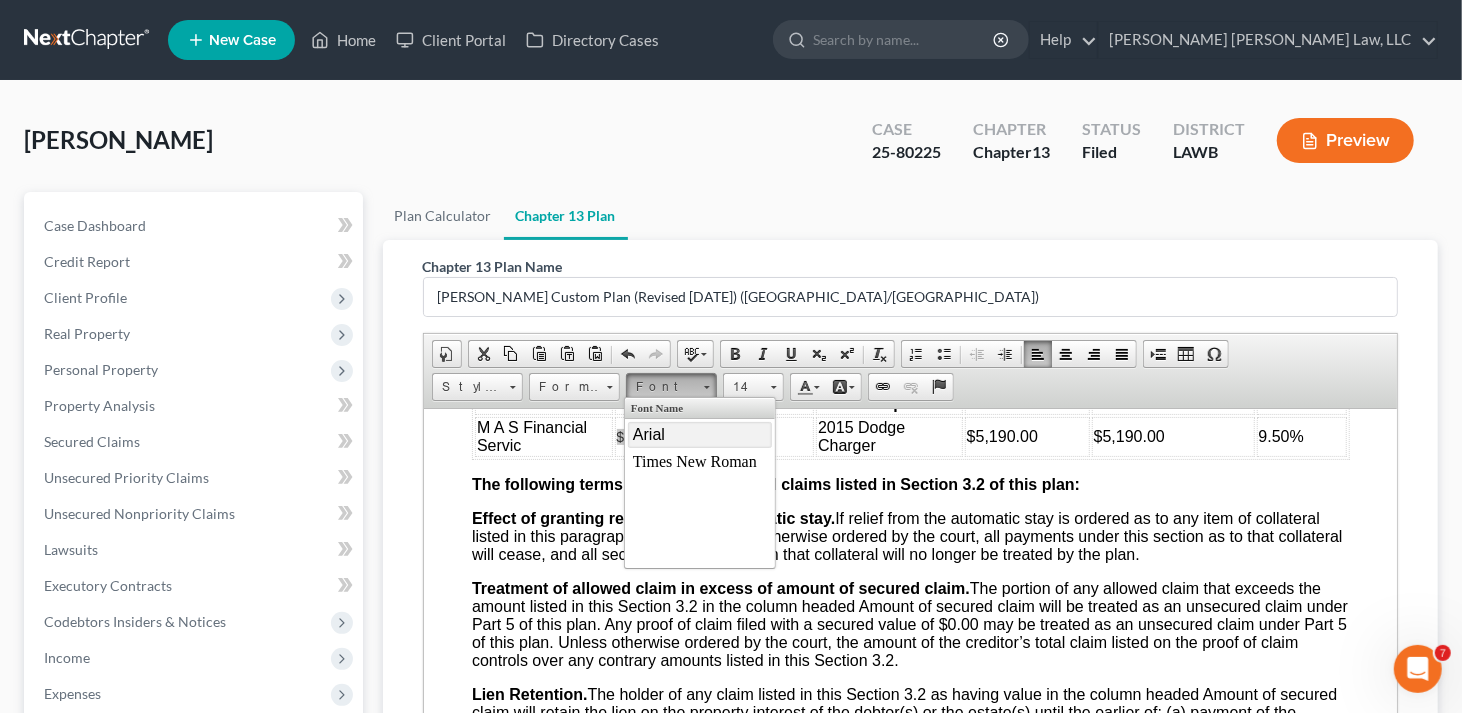 click on "Arial" at bounding box center [649, 433] 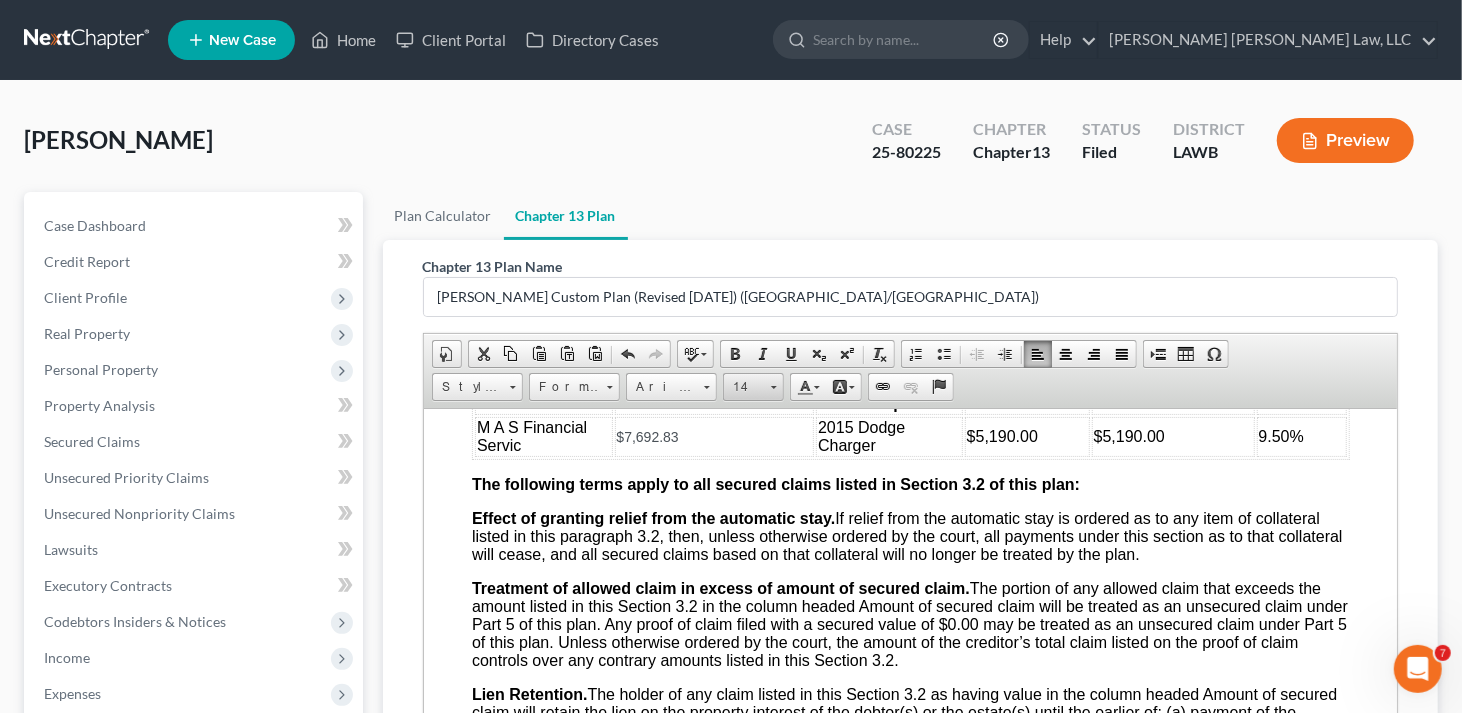click on "14" at bounding box center [744, 387] 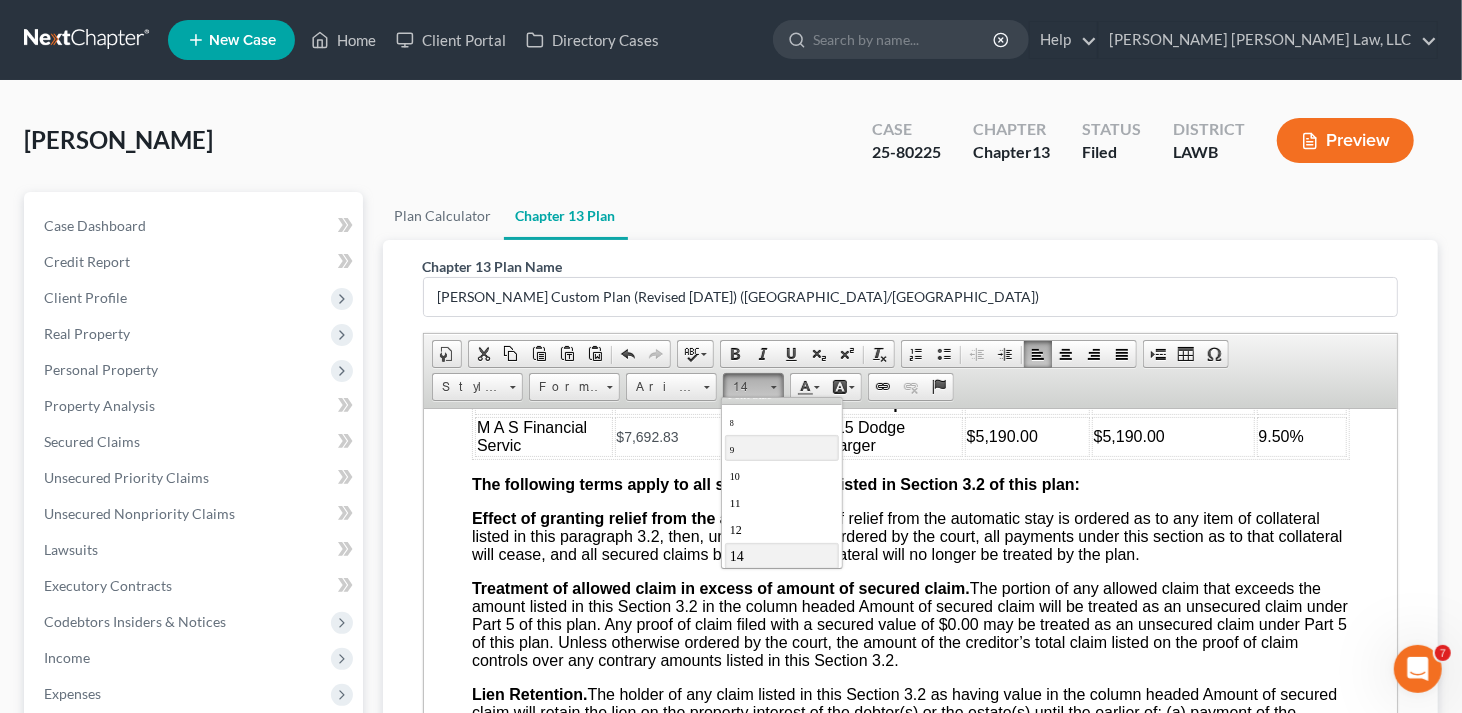 scroll, scrollTop: 114, scrollLeft: 0, axis: vertical 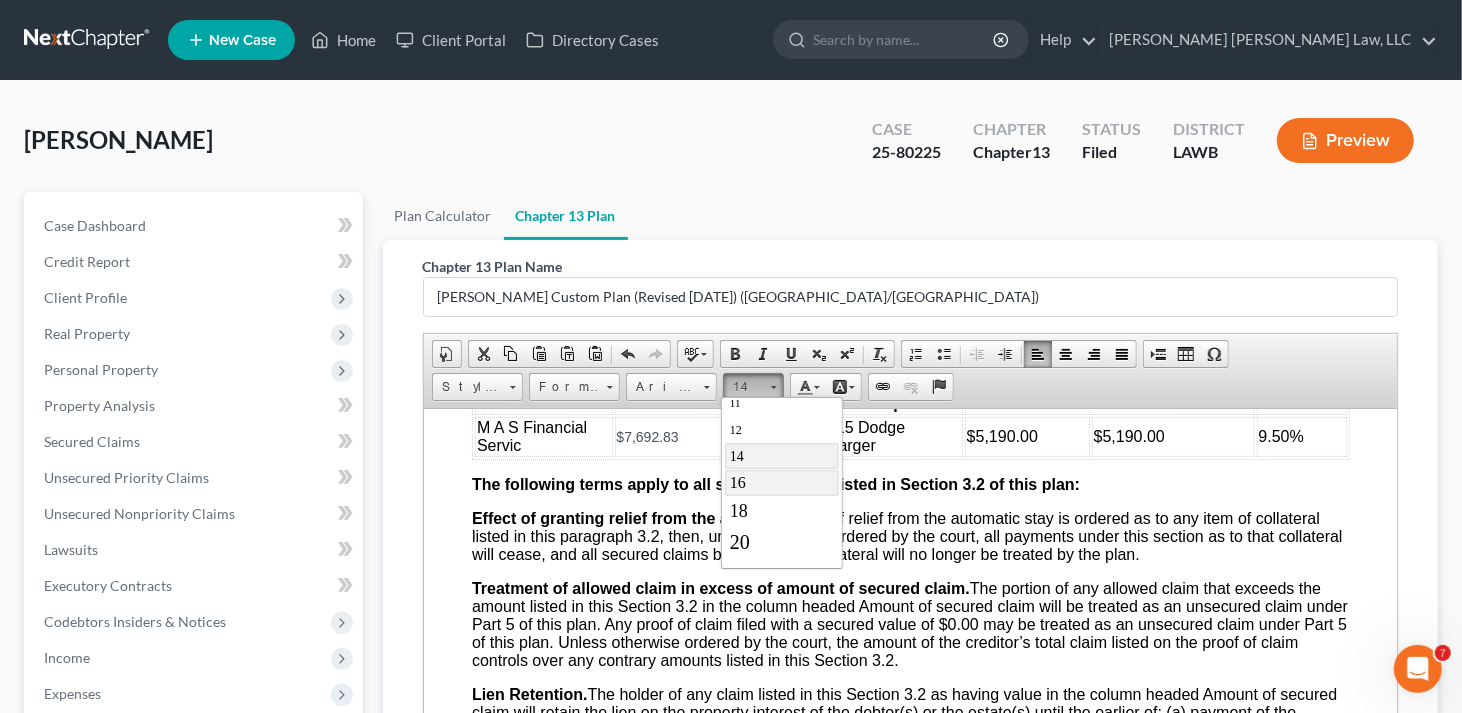 click on "16" at bounding box center [737, 481] 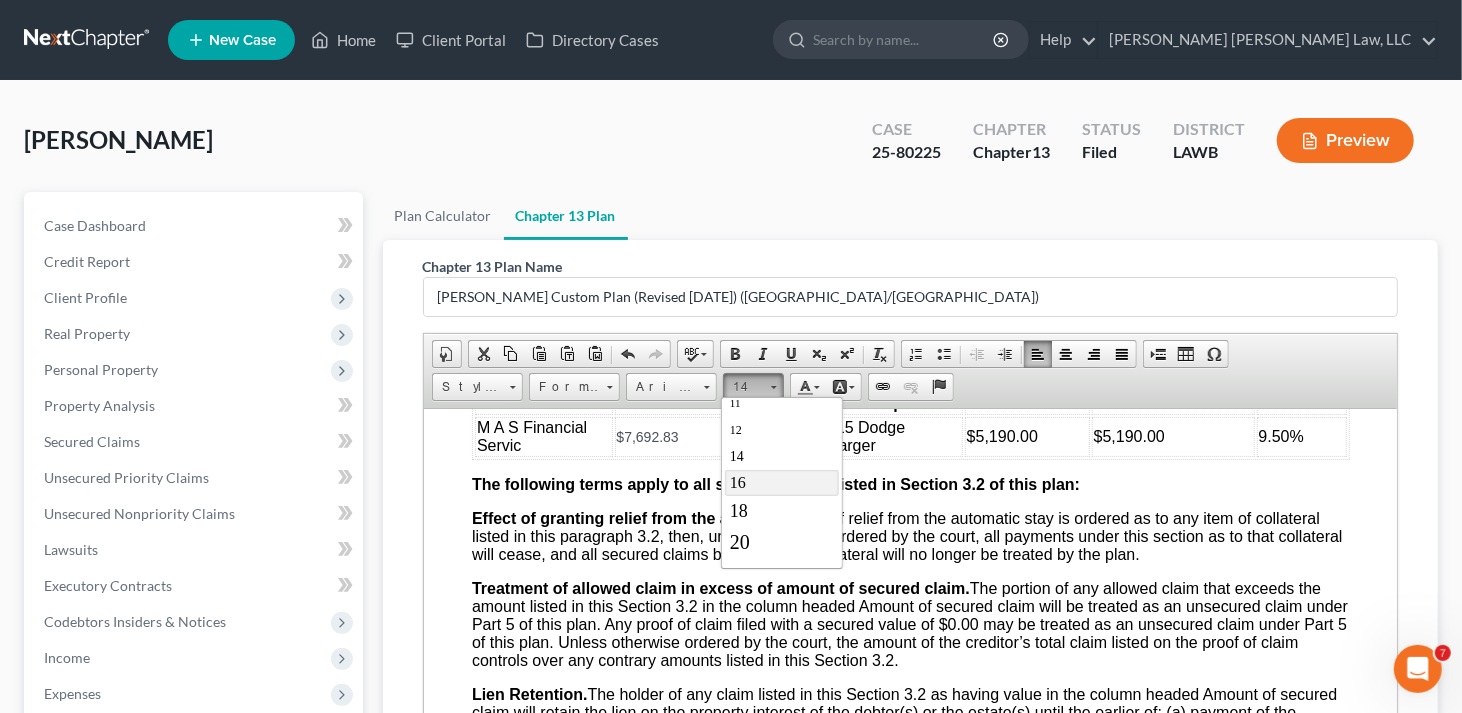scroll, scrollTop: 0, scrollLeft: 0, axis: both 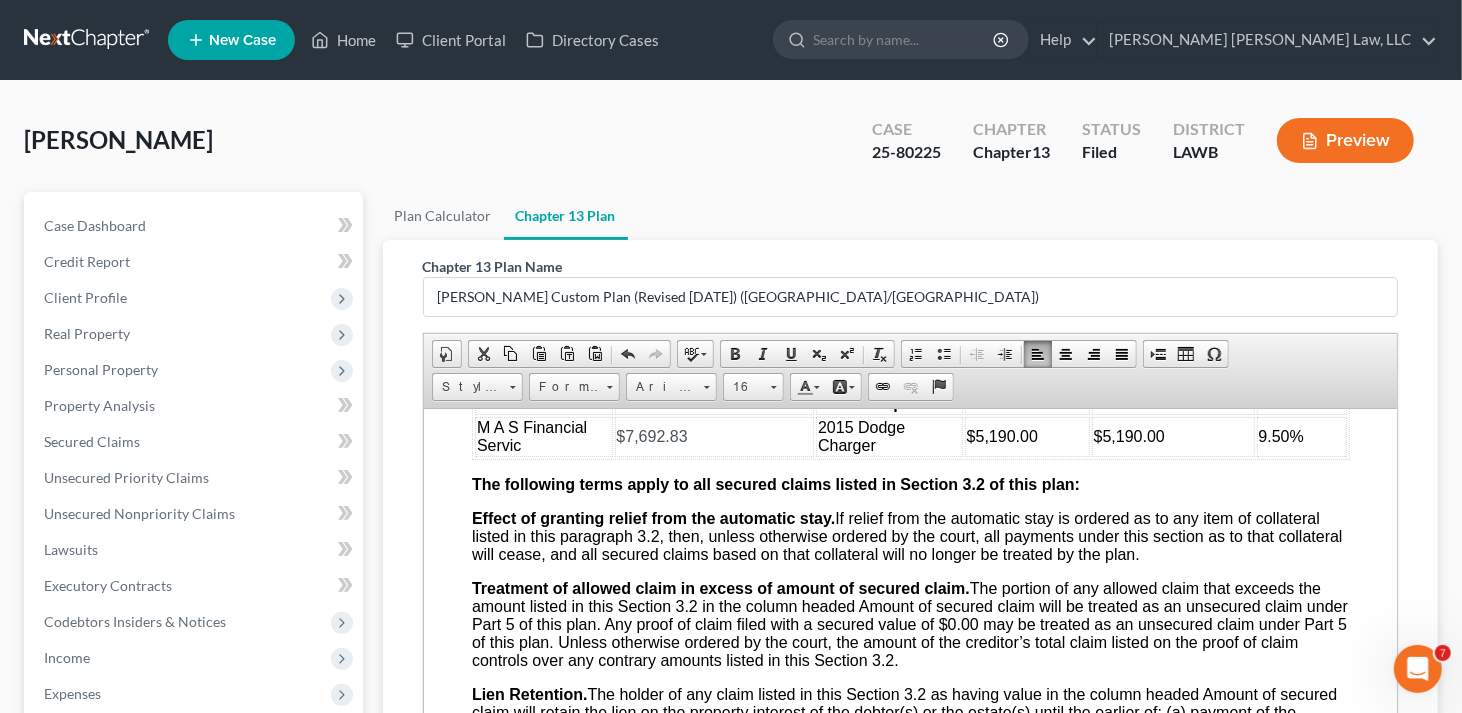 click on "The following terms apply to all secured claims listed in Section 3.2 of this plan:" at bounding box center [775, 483] 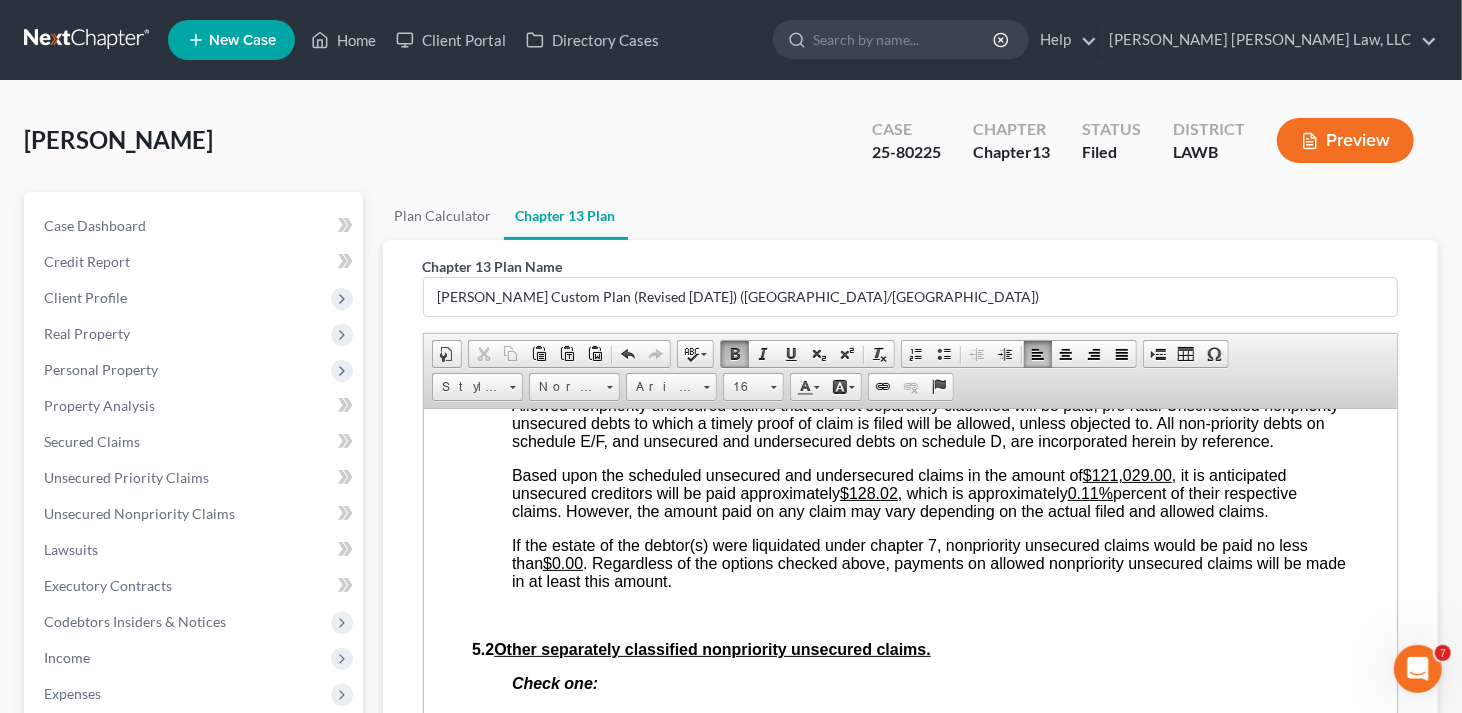 scroll, scrollTop: 5400, scrollLeft: 0, axis: vertical 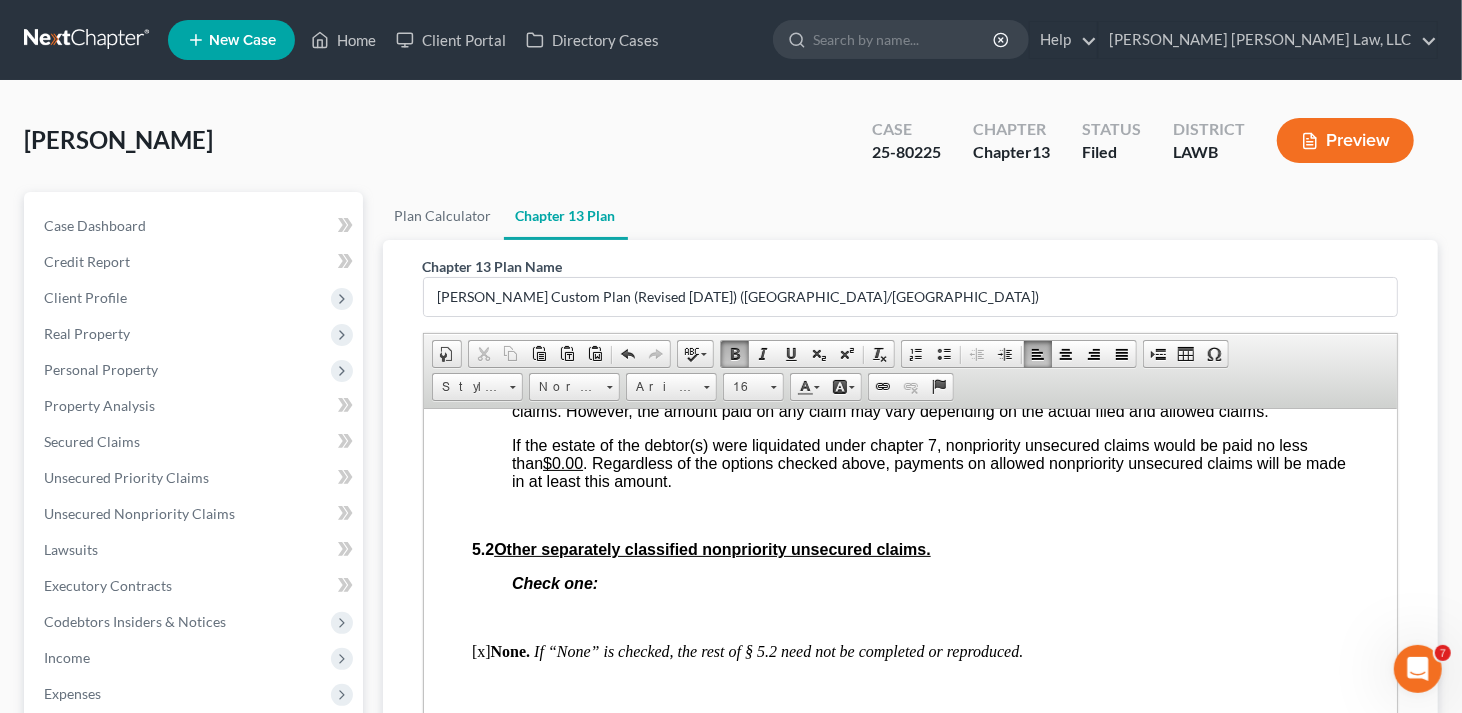 click on "$128.02" at bounding box center (868, 392) 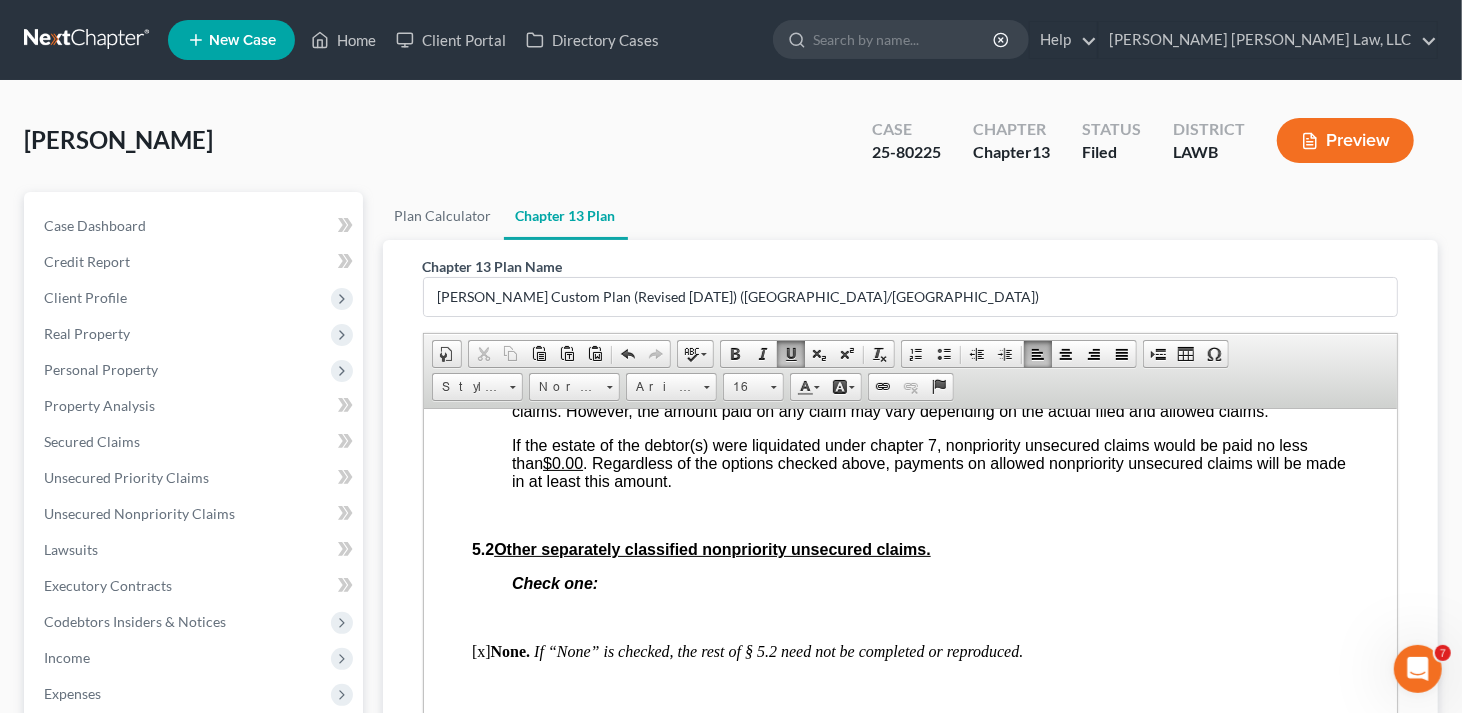 click on "0.11" at bounding box center (1082, 392) 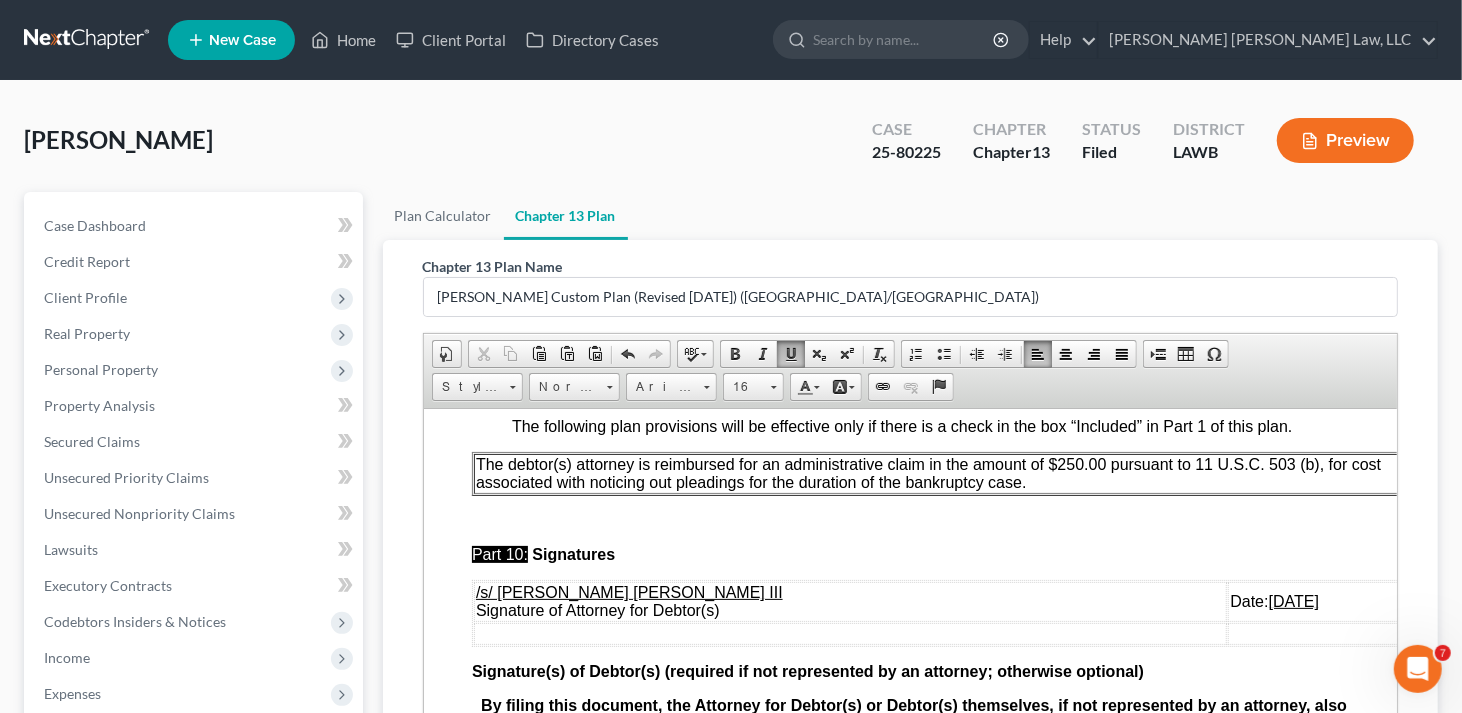 scroll, scrollTop: 6786, scrollLeft: 0, axis: vertical 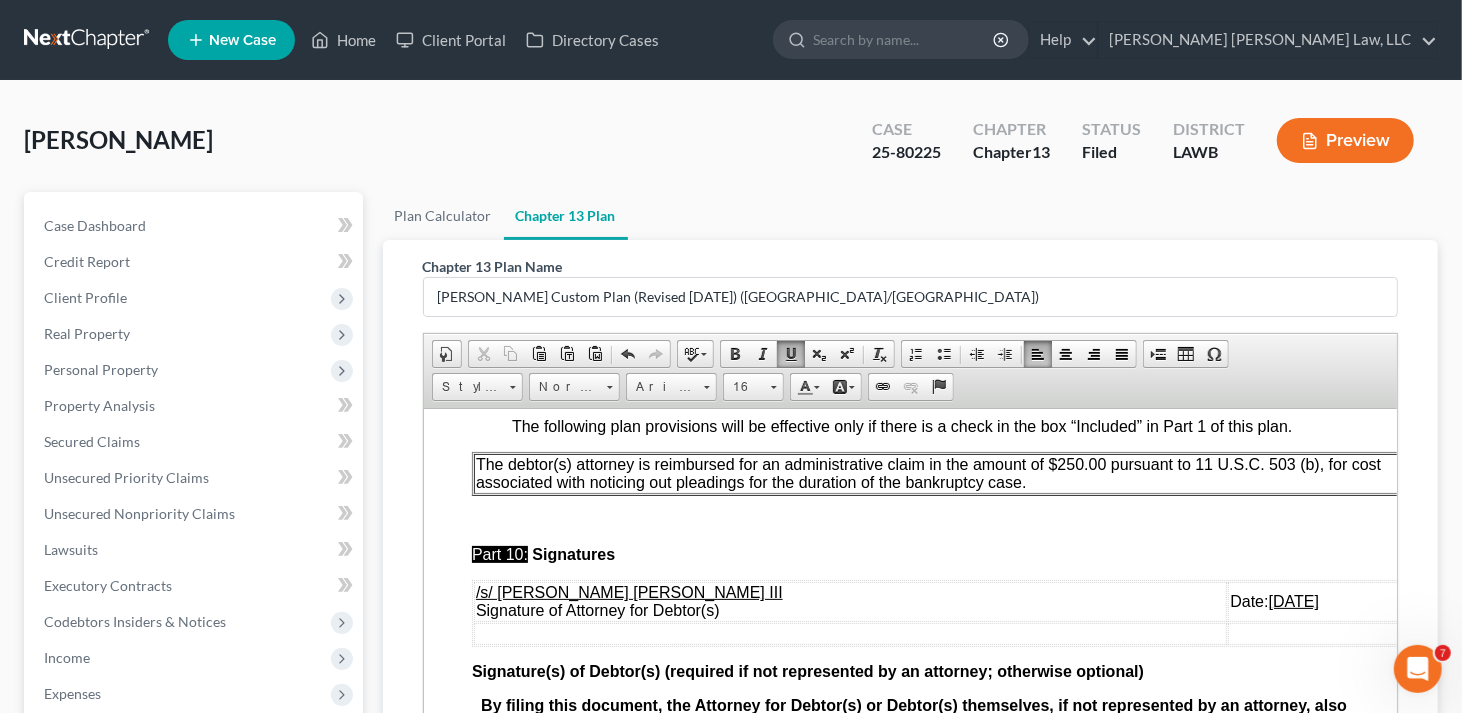 click on "[DATE]" at bounding box center (1293, 600) 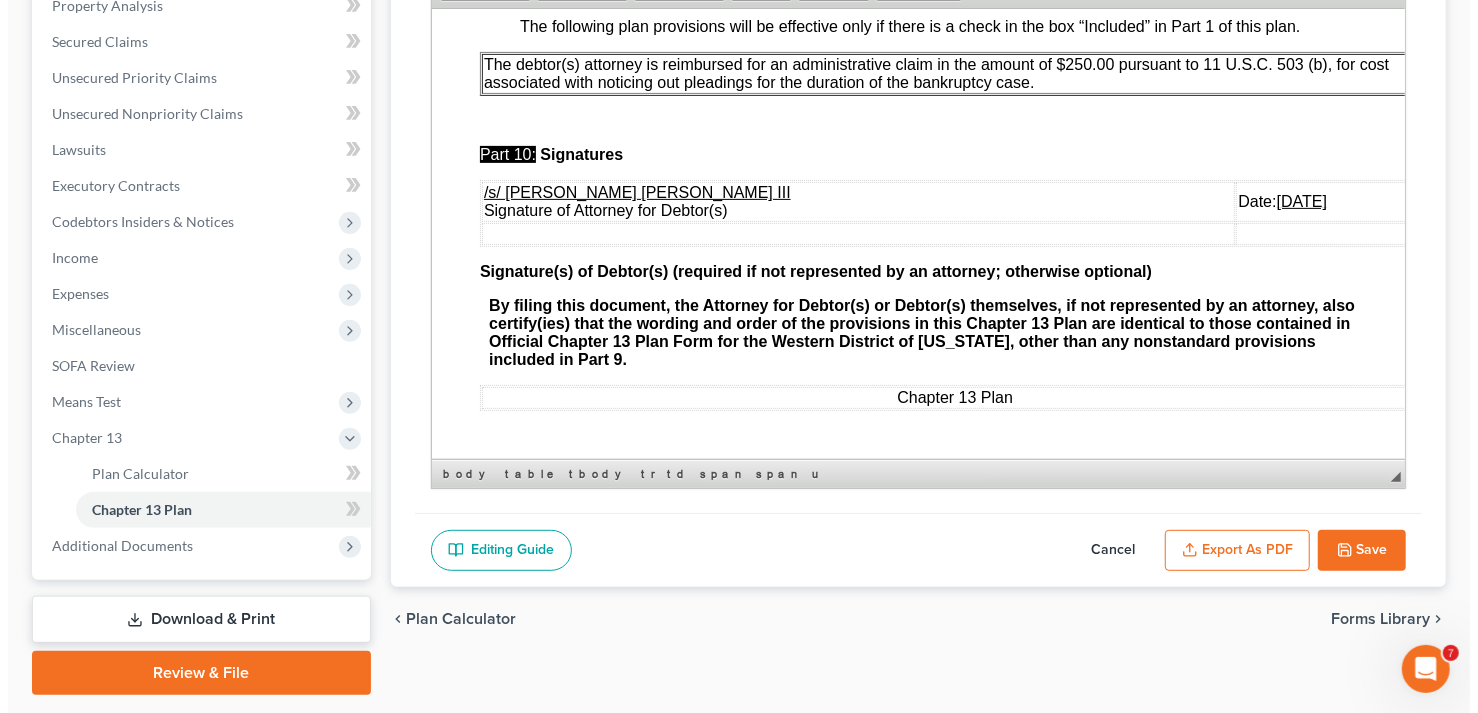 scroll, scrollTop: 454, scrollLeft: 0, axis: vertical 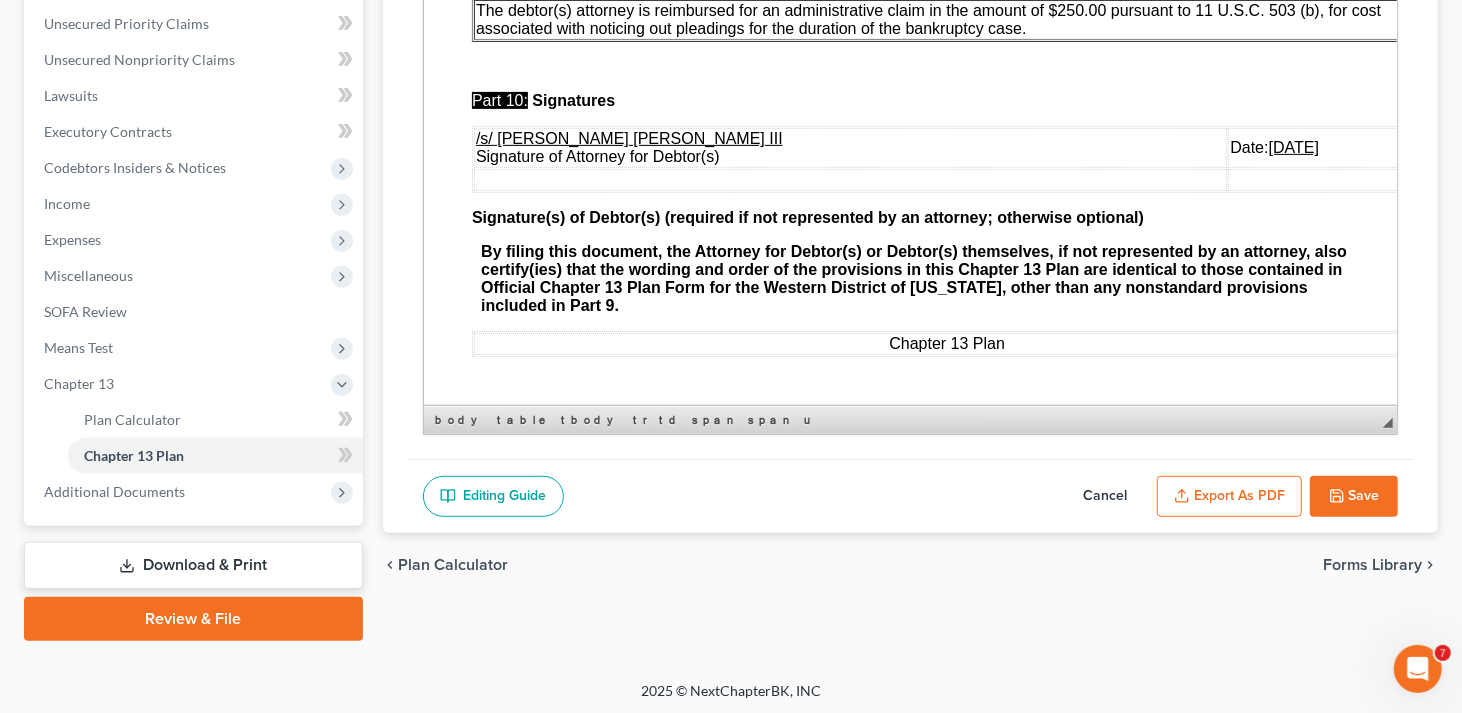 click on "Export as PDF" at bounding box center (1229, 497) 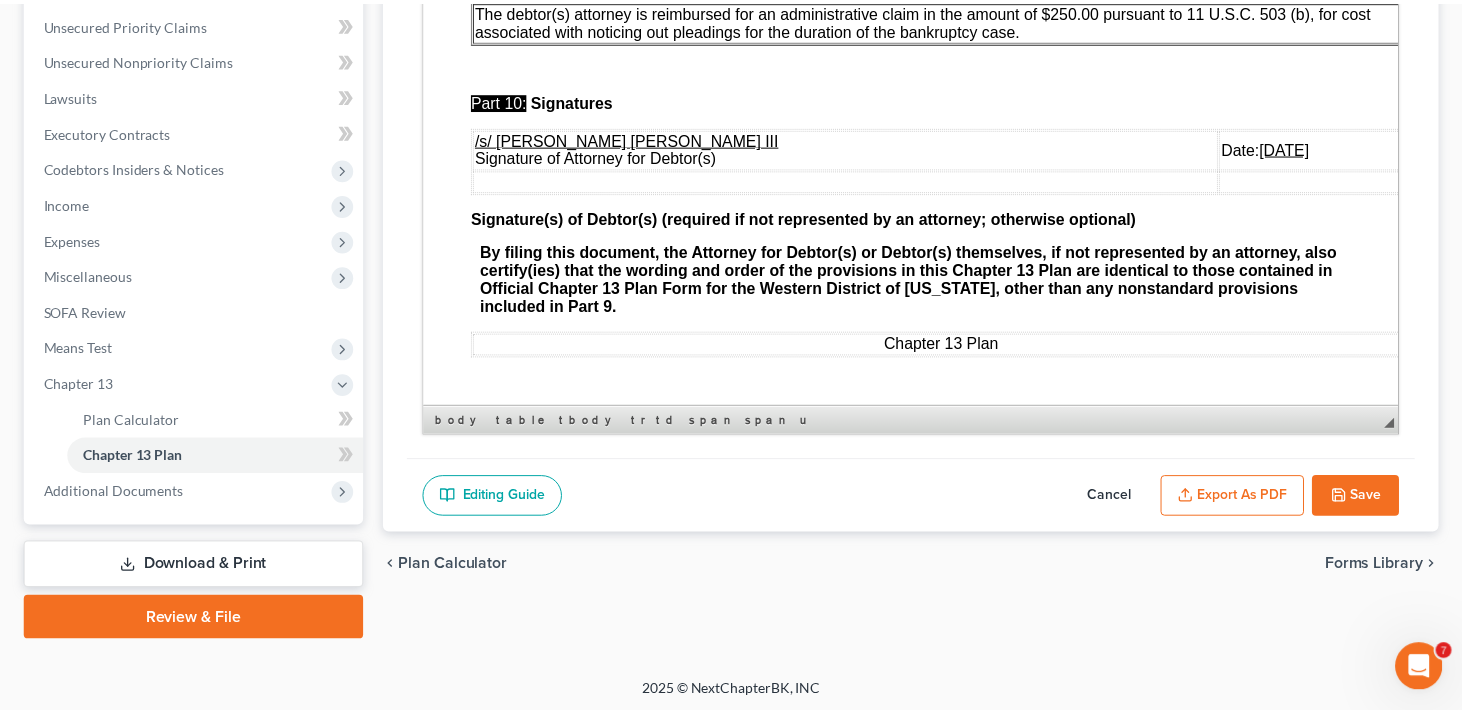 scroll, scrollTop: 6713, scrollLeft: 0, axis: vertical 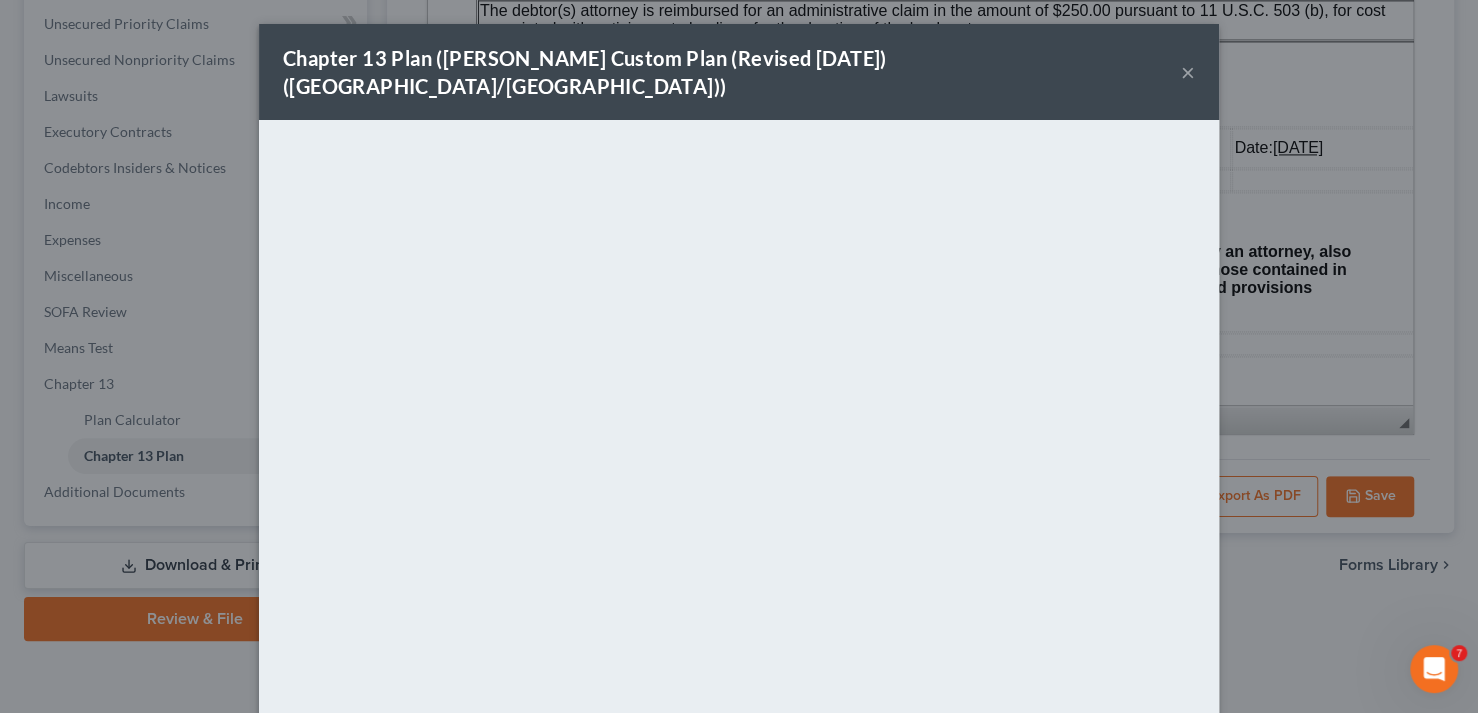 click on "Chapter 13 Plan ([PERSON_NAME] Custom Plan (Revised [DATE]) ([GEOGRAPHIC_DATA]/[GEOGRAPHIC_DATA])) ×" at bounding box center [739, 72] 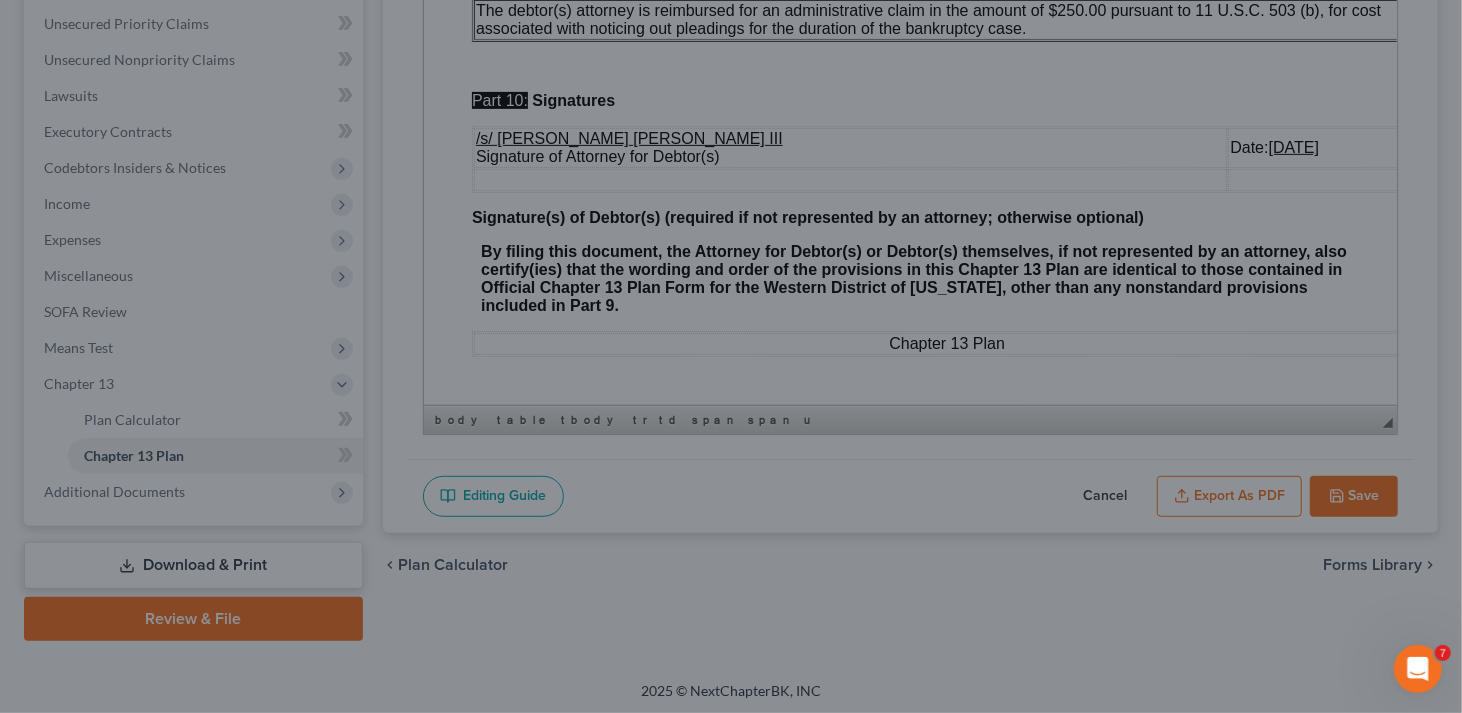 scroll, scrollTop: 6786, scrollLeft: 0, axis: vertical 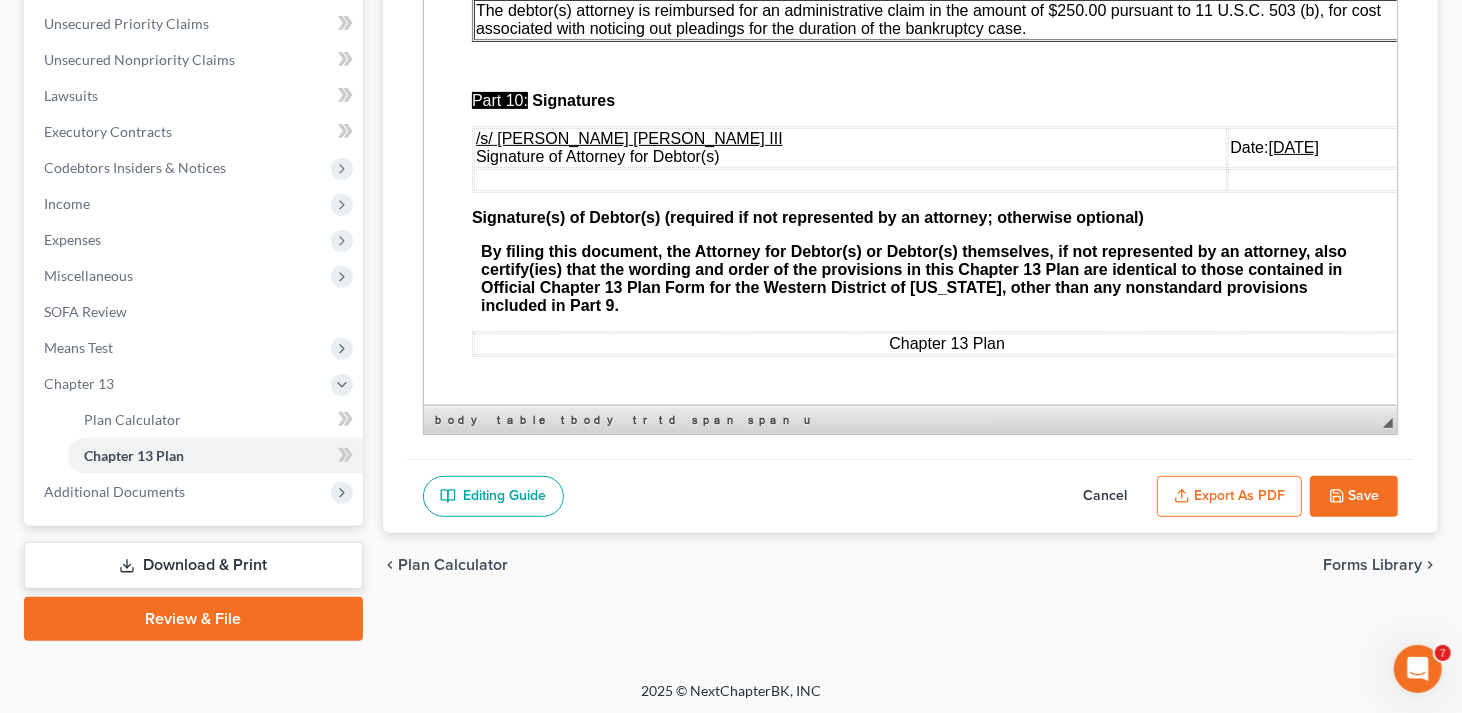 drag, startPoint x: 1383, startPoint y: 496, endPoint x: 1378, endPoint y: 399, distance: 97.128784 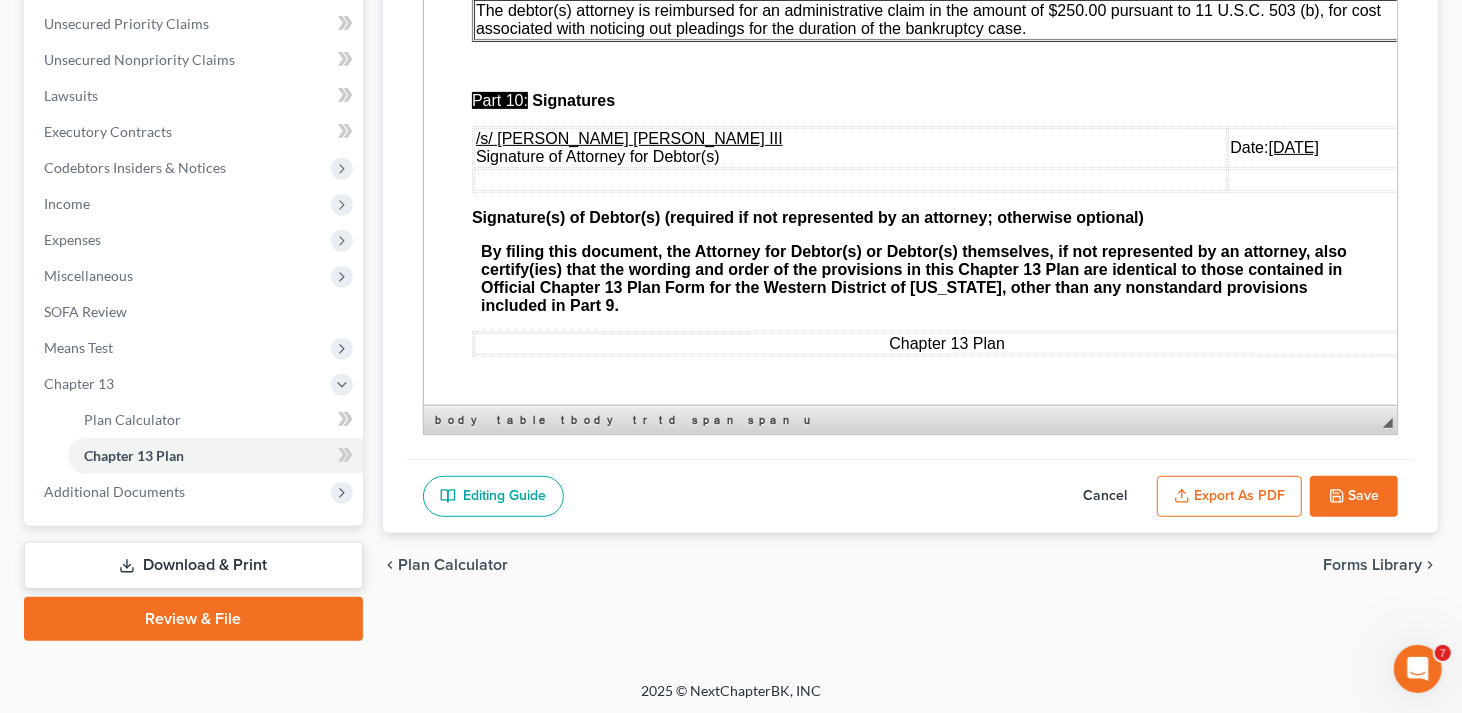 click on "Save" at bounding box center [1354, 497] 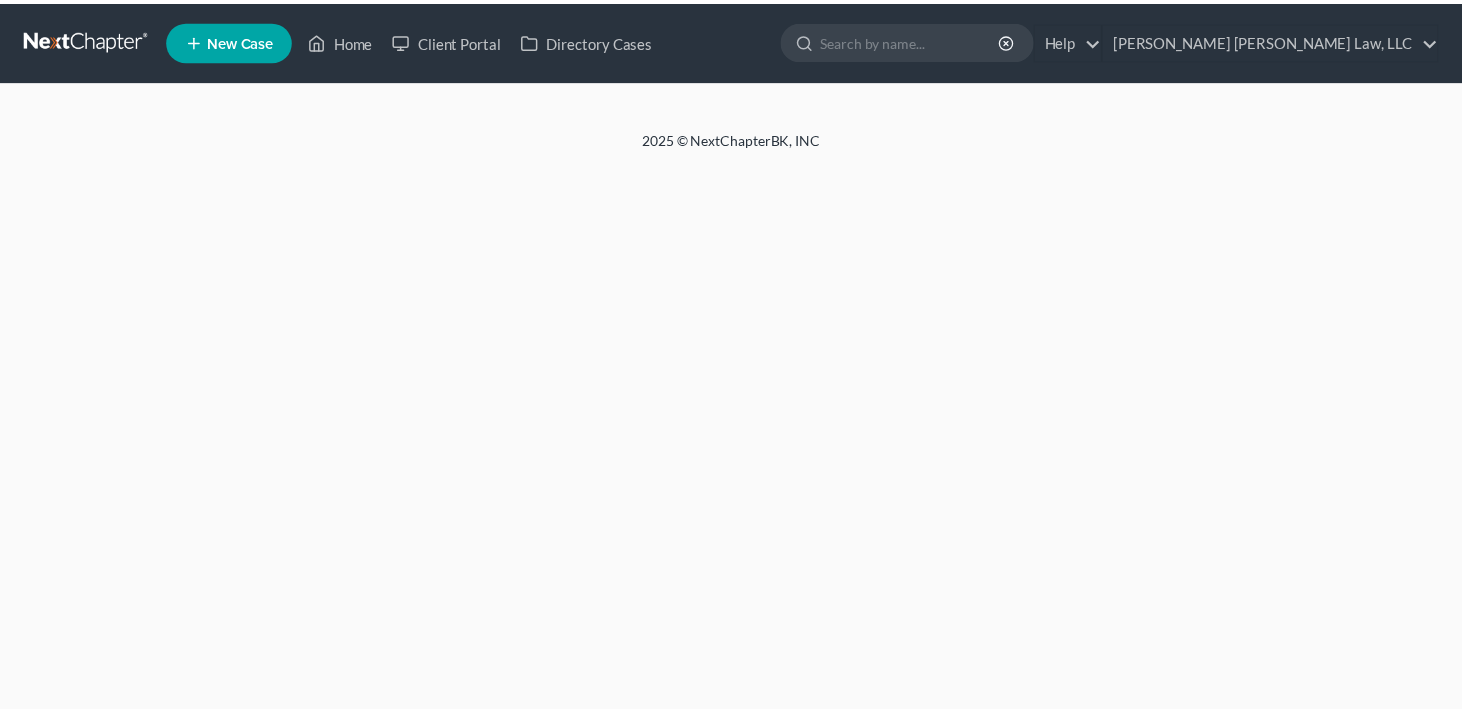 scroll, scrollTop: 0, scrollLeft: 0, axis: both 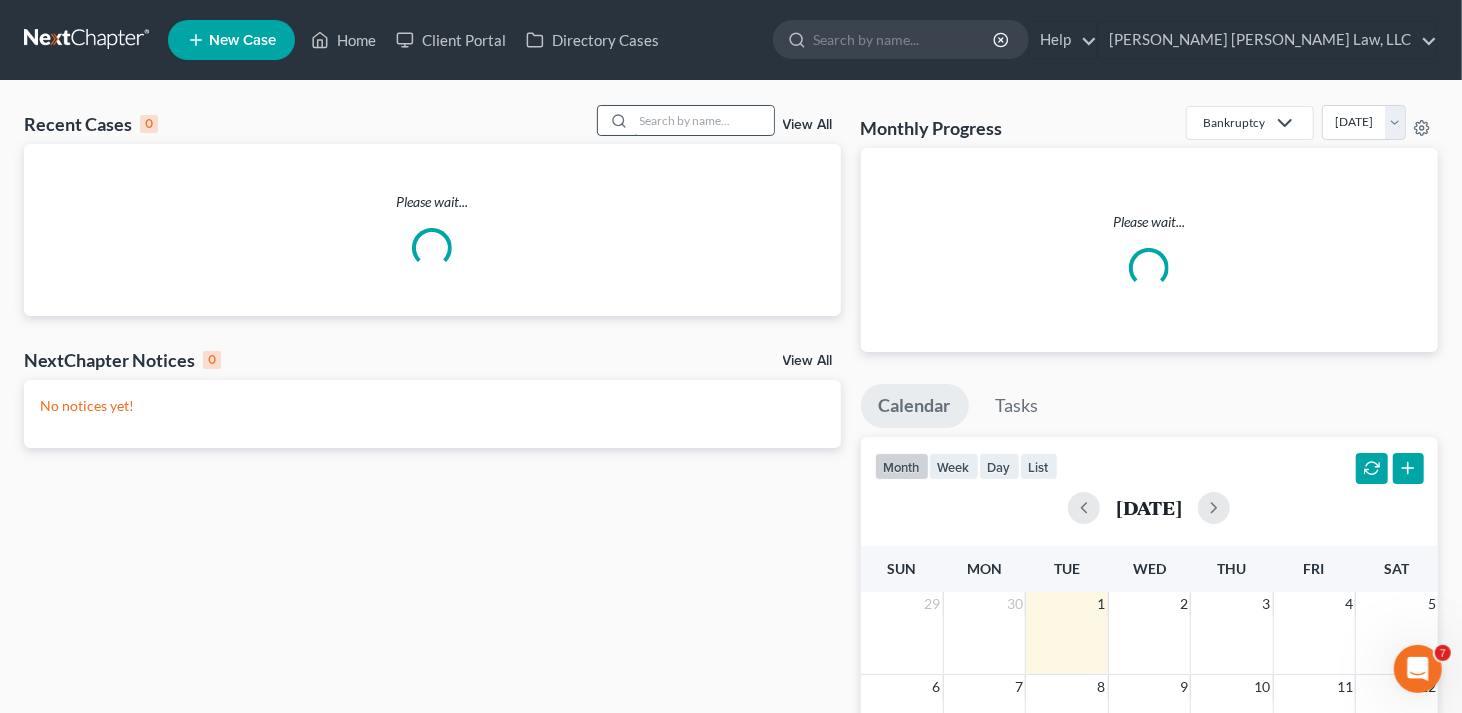 click at bounding box center (704, 120) 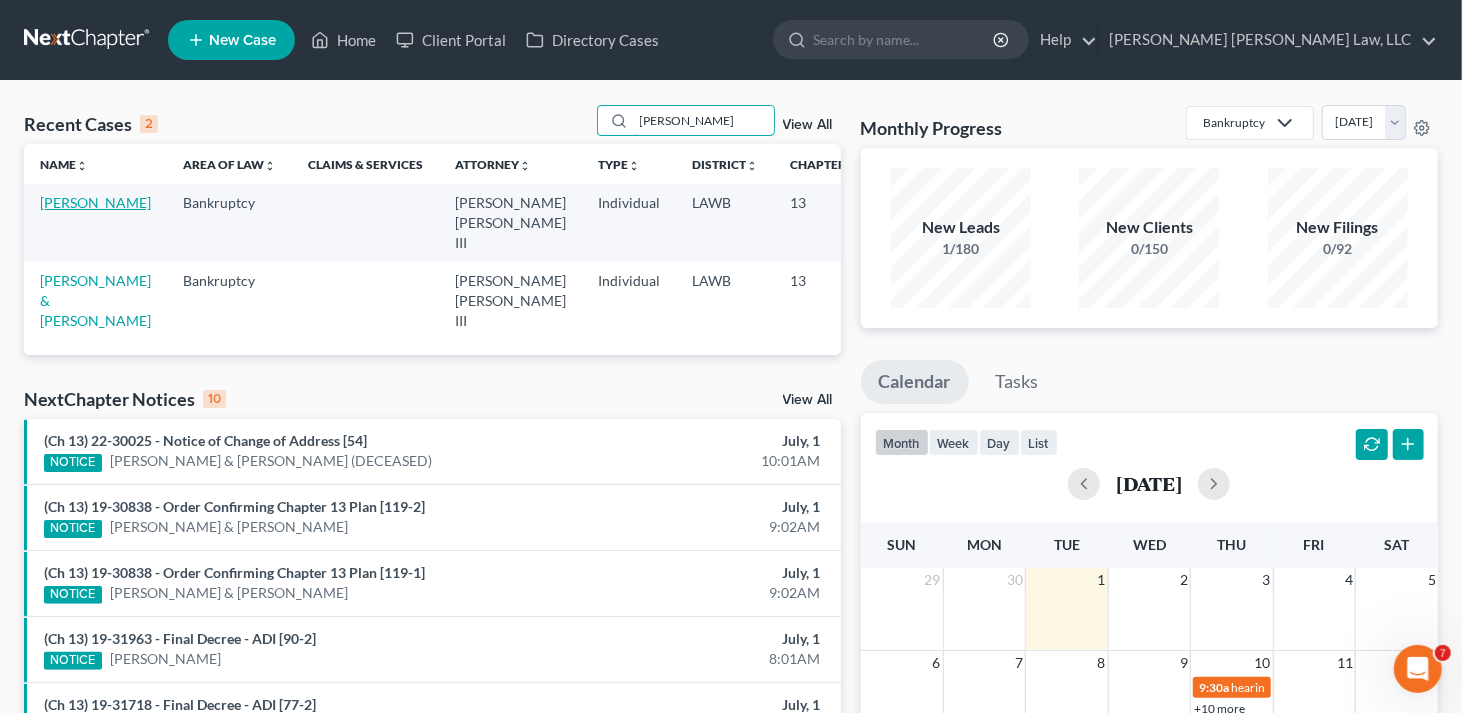 type on "williams, jerry" 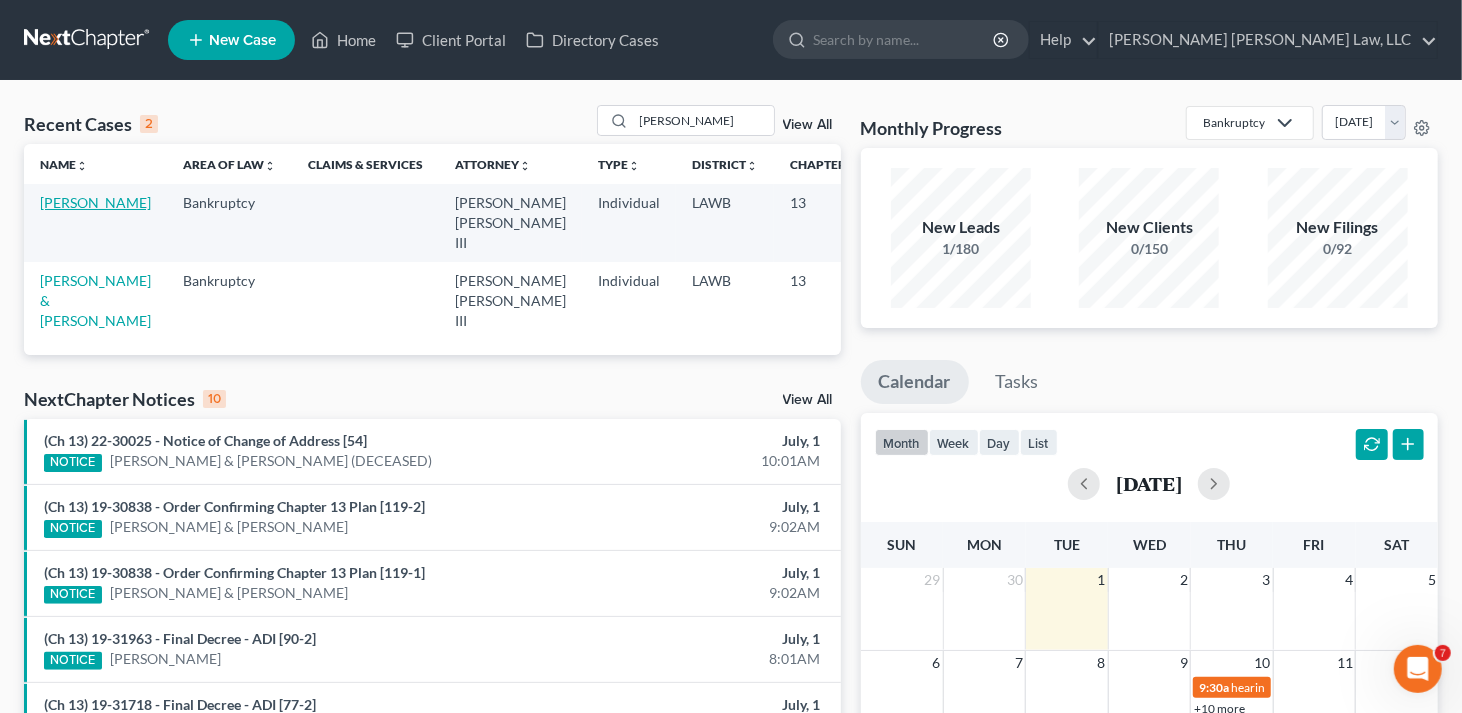 click on "Williams, Jerry" at bounding box center [95, 202] 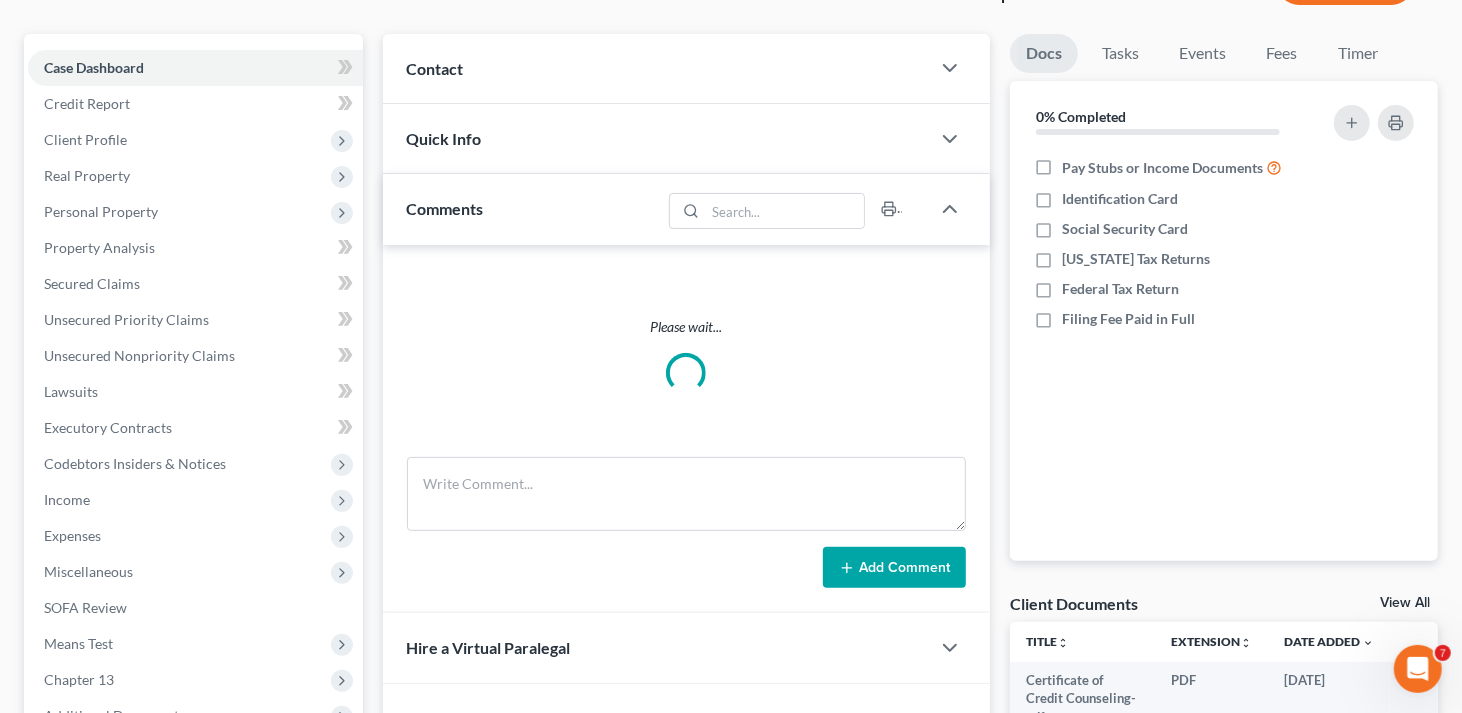scroll, scrollTop: 300, scrollLeft: 0, axis: vertical 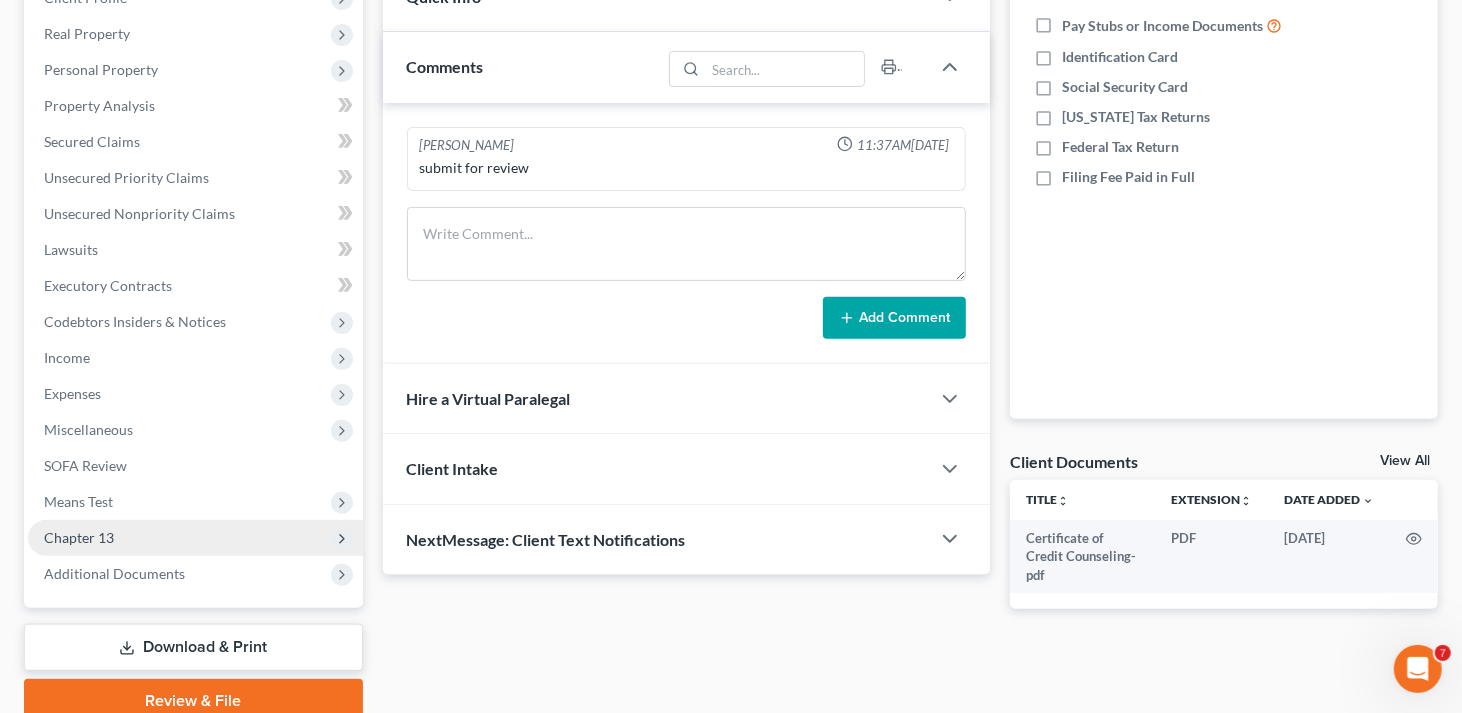 click on "Chapter 13" at bounding box center (195, 538) 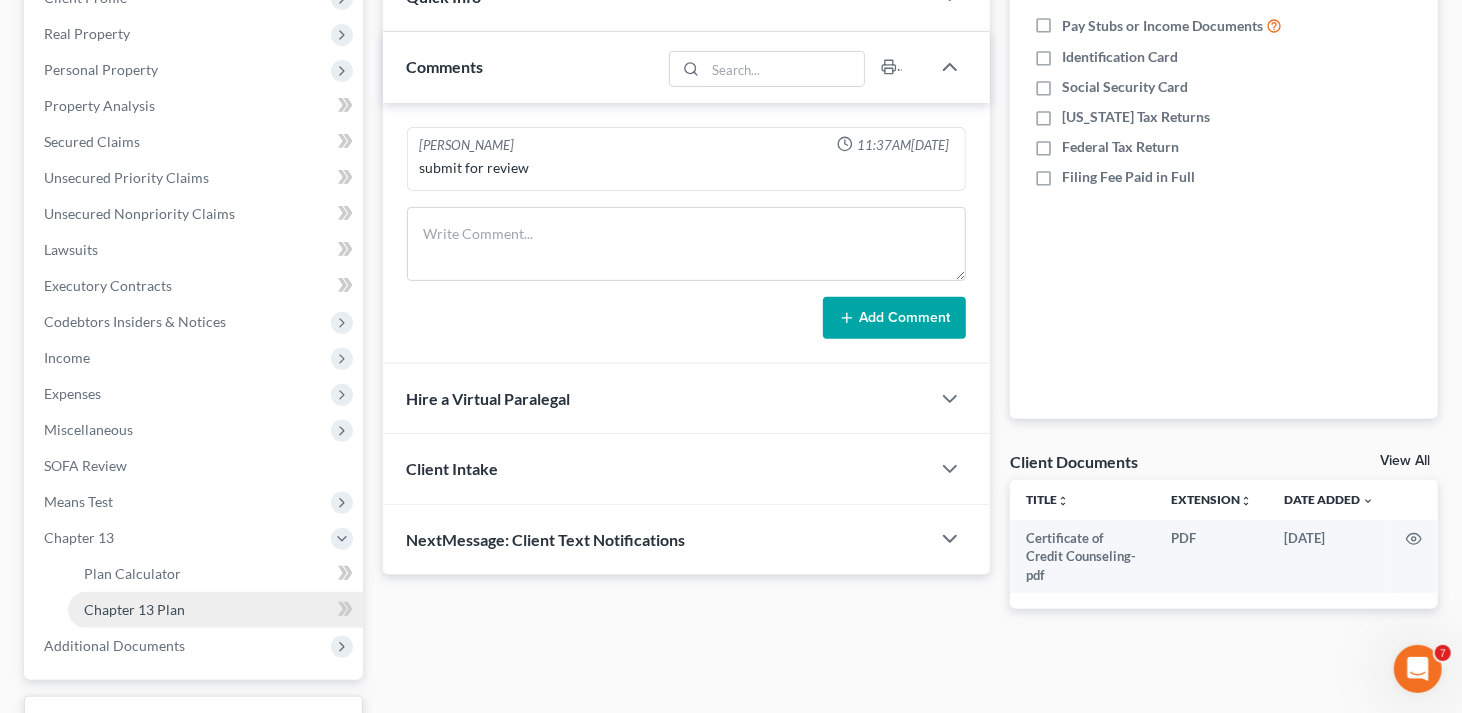 click on "Chapter 13 Plan" at bounding box center (134, 609) 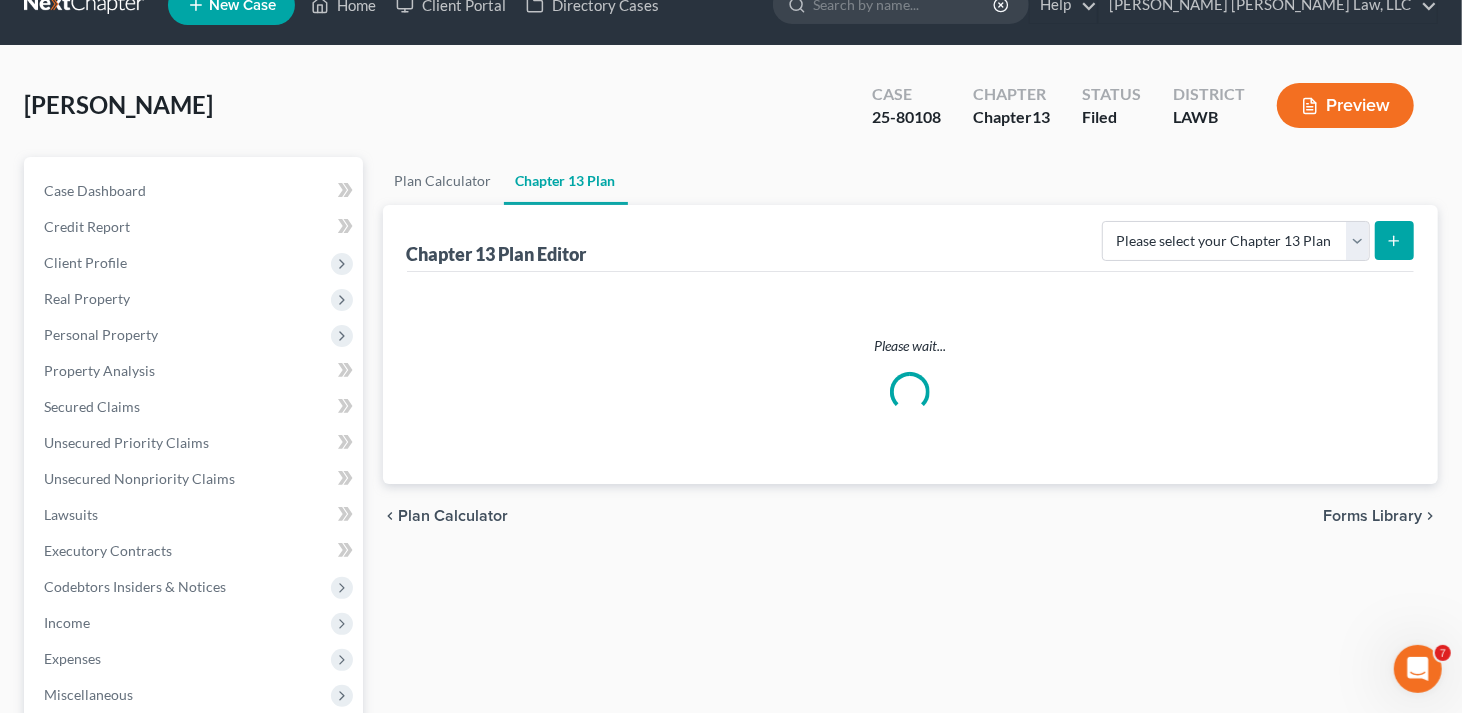 scroll, scrollTop: 0, scrollLeft: 0, axis: both 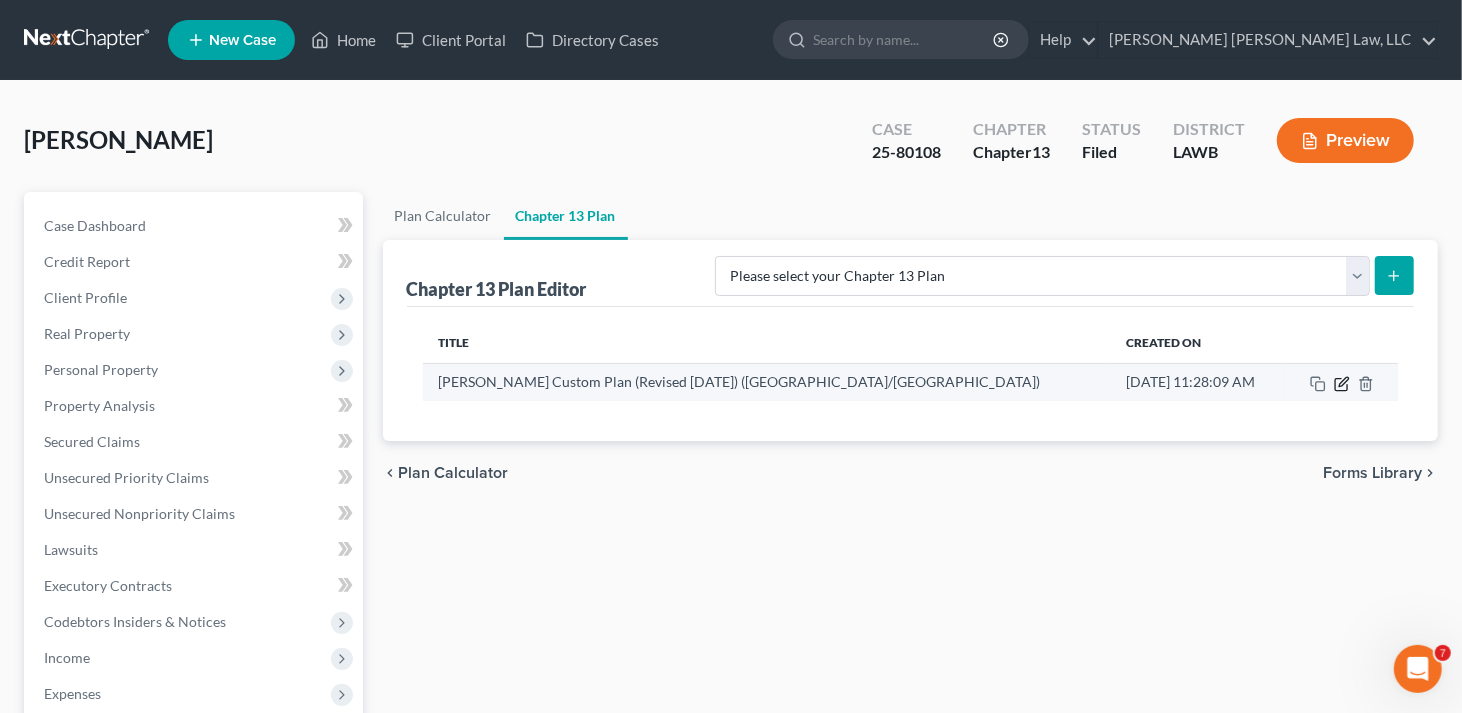 click 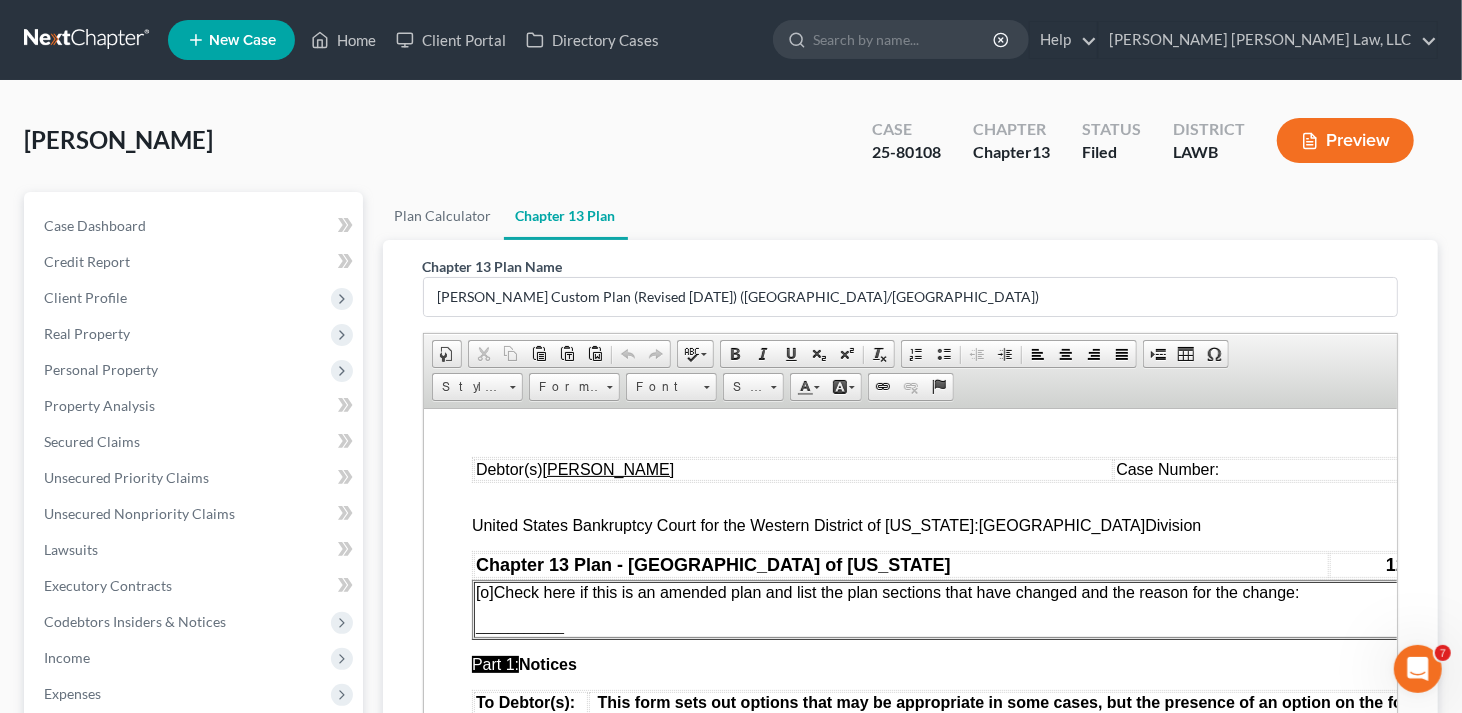 scroll, scrollTop: 0, scrollLeft: 0, axis: both 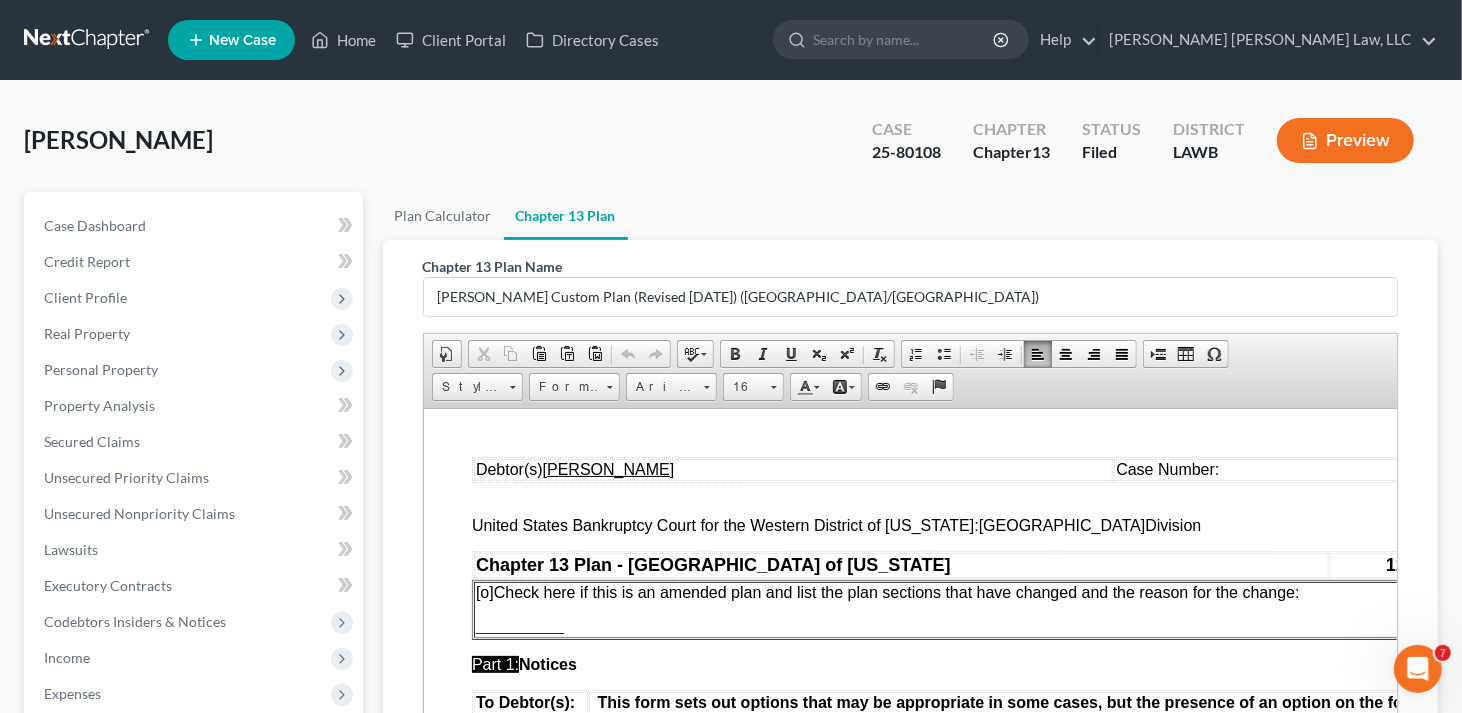 click on "Case Number:" at bounding box center (1166, 468) 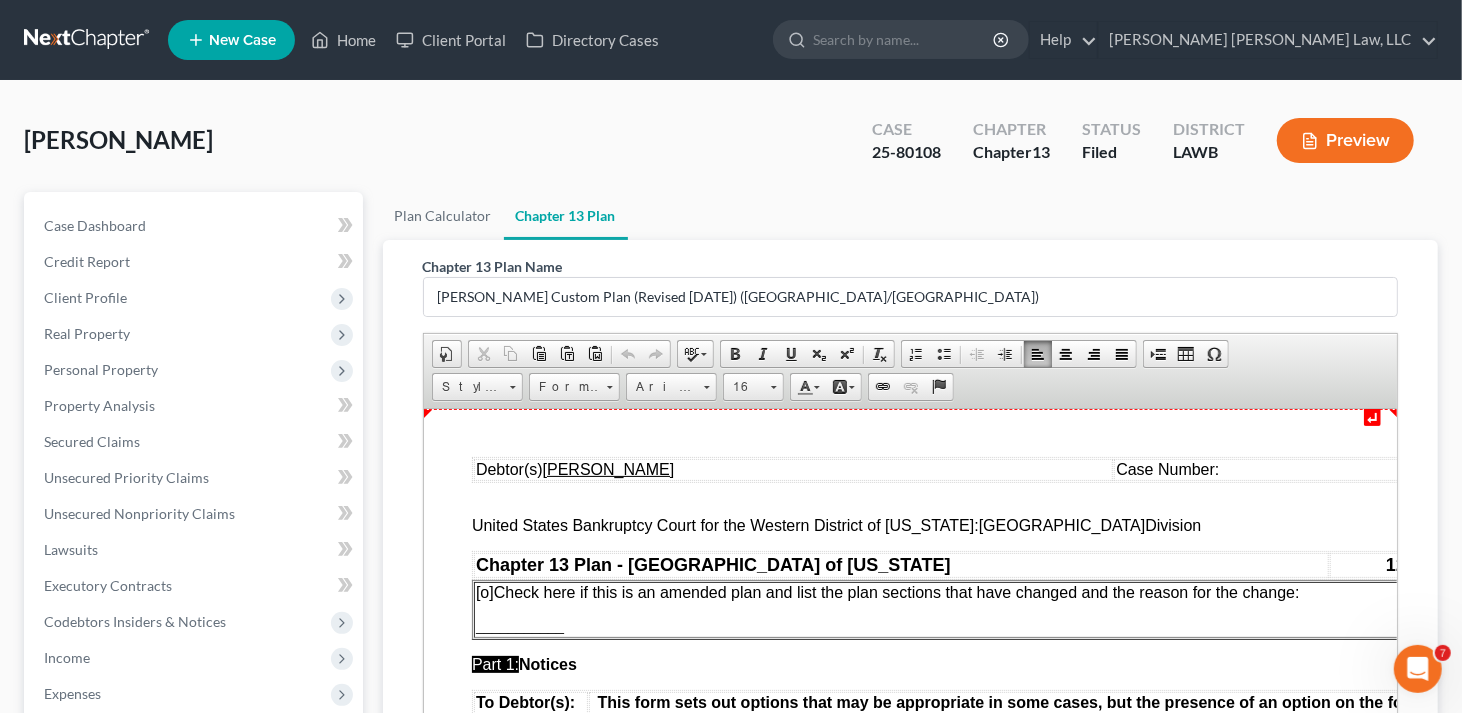 type 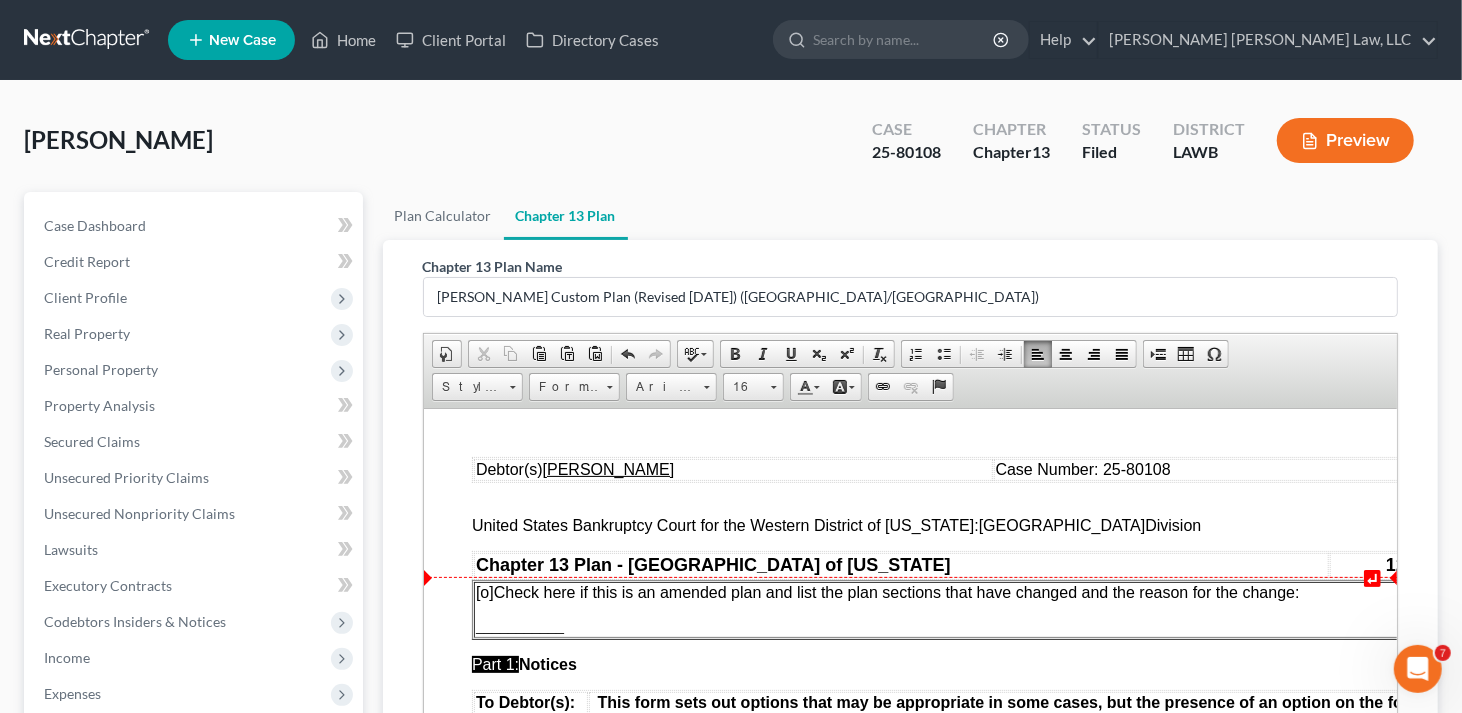 click on "[o]" at bounding box center [484, 591] 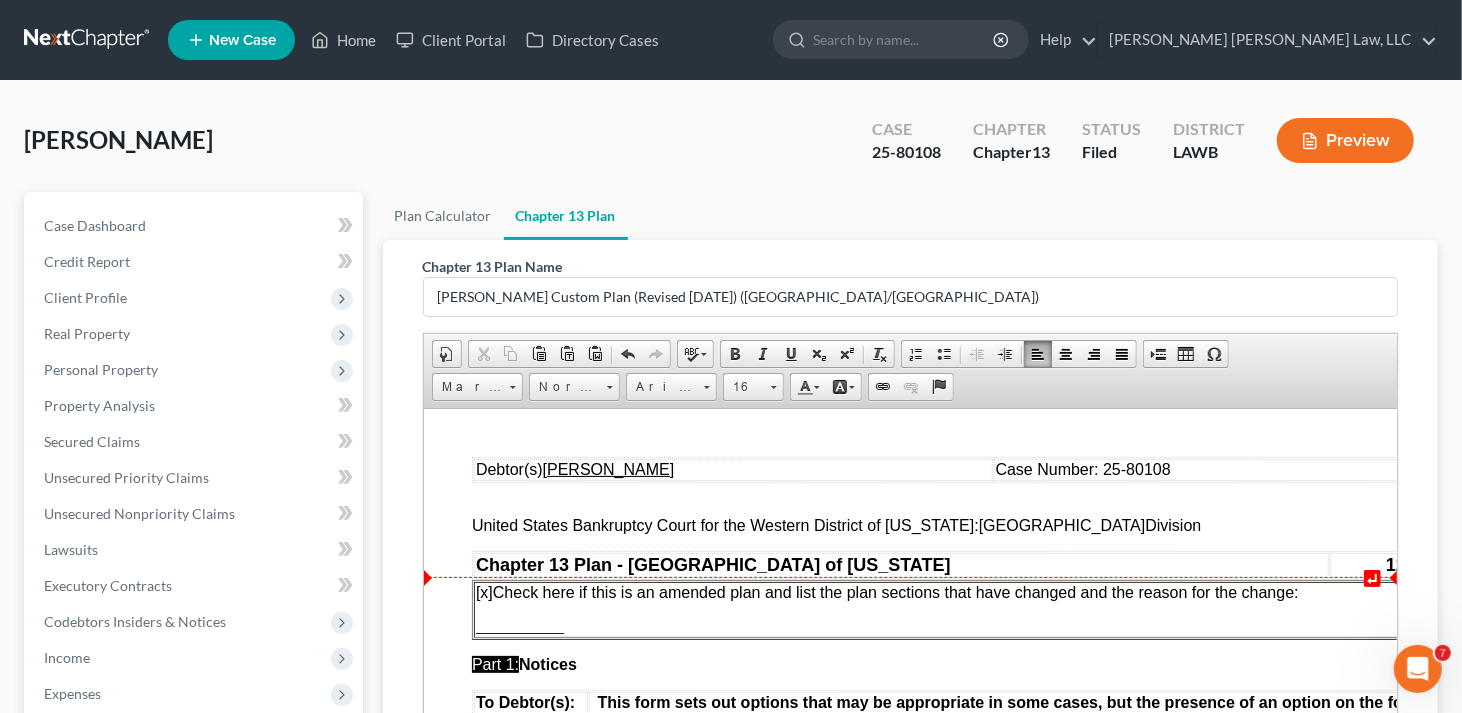 click on "[x ]  Check here if this is an amended plan and list the plan sections that have changed and the reason for the change:" at bounding box center (962, 592) 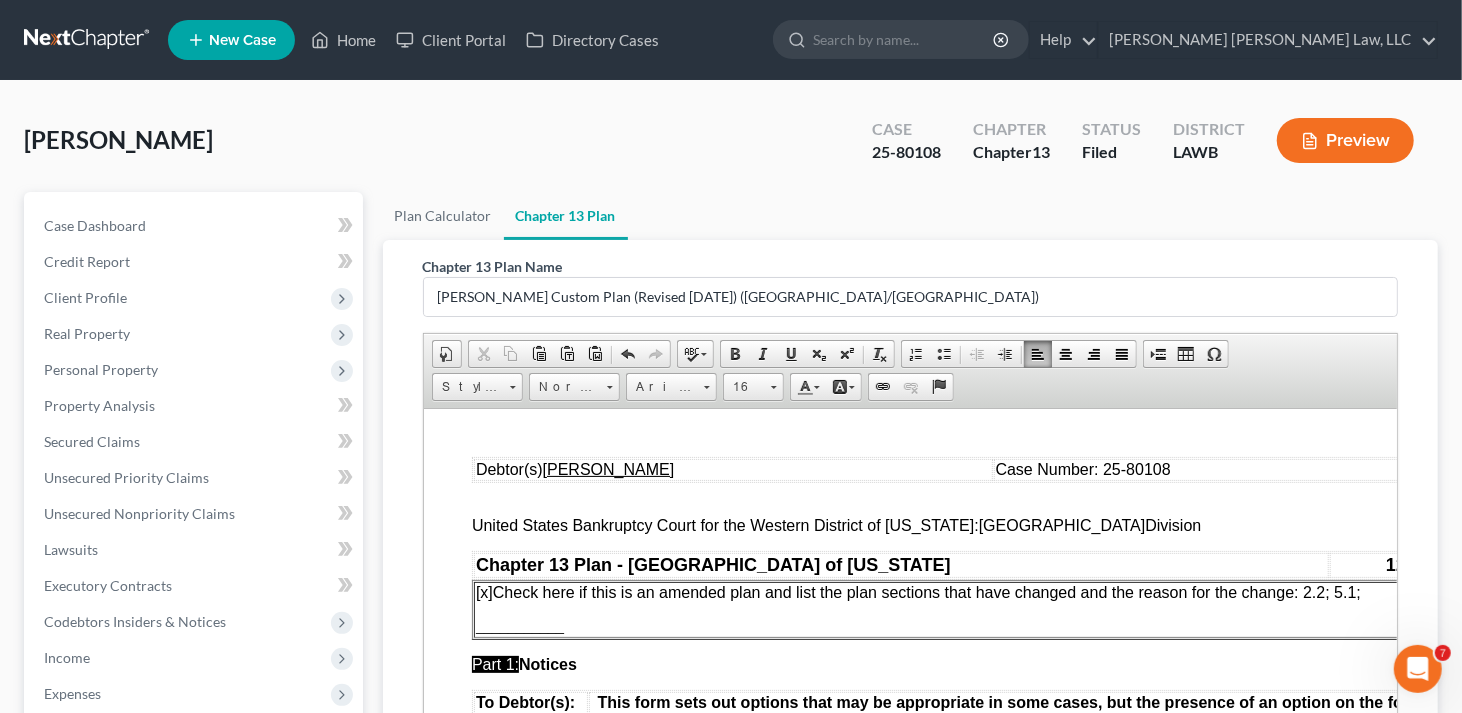 click on "___________" at bounding box center [962, 626] 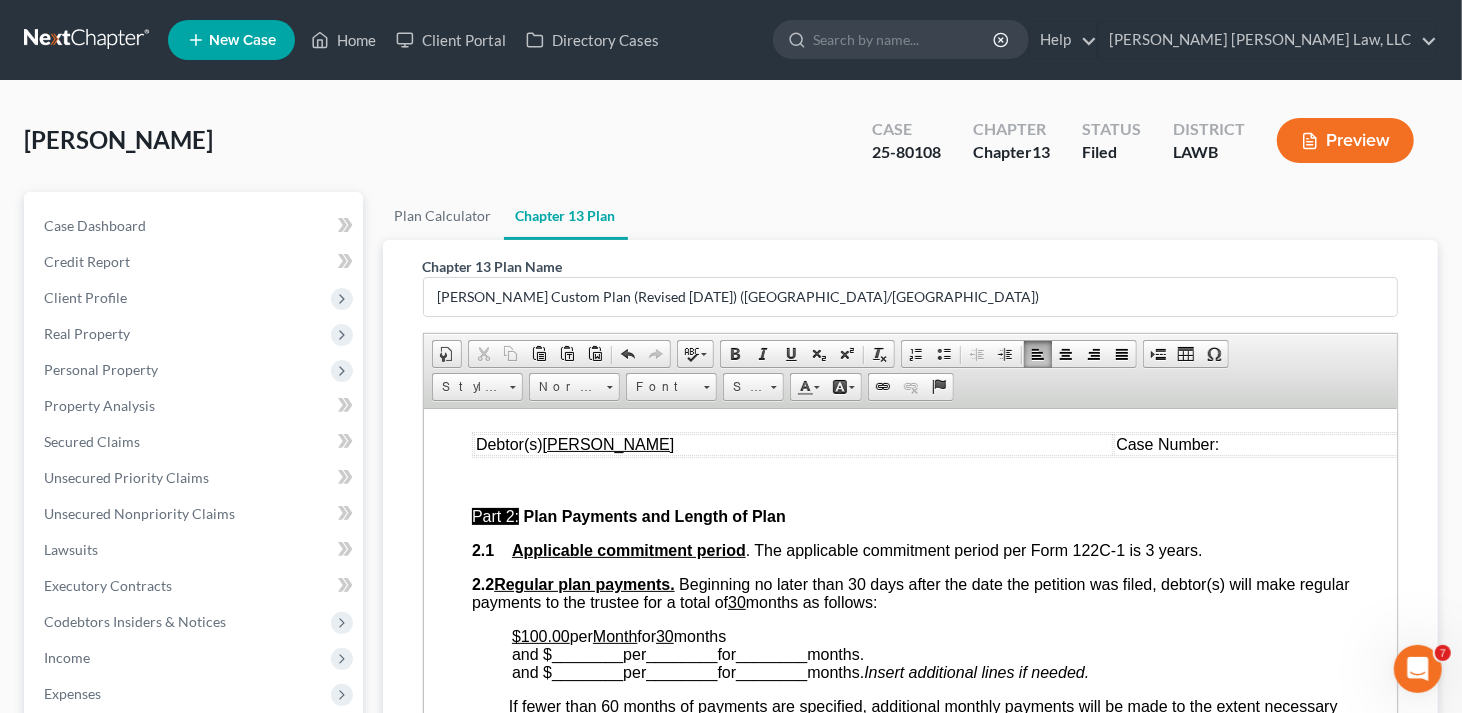 scroll, scrollTop: 900, scrollLeft: 0, axis: vertical 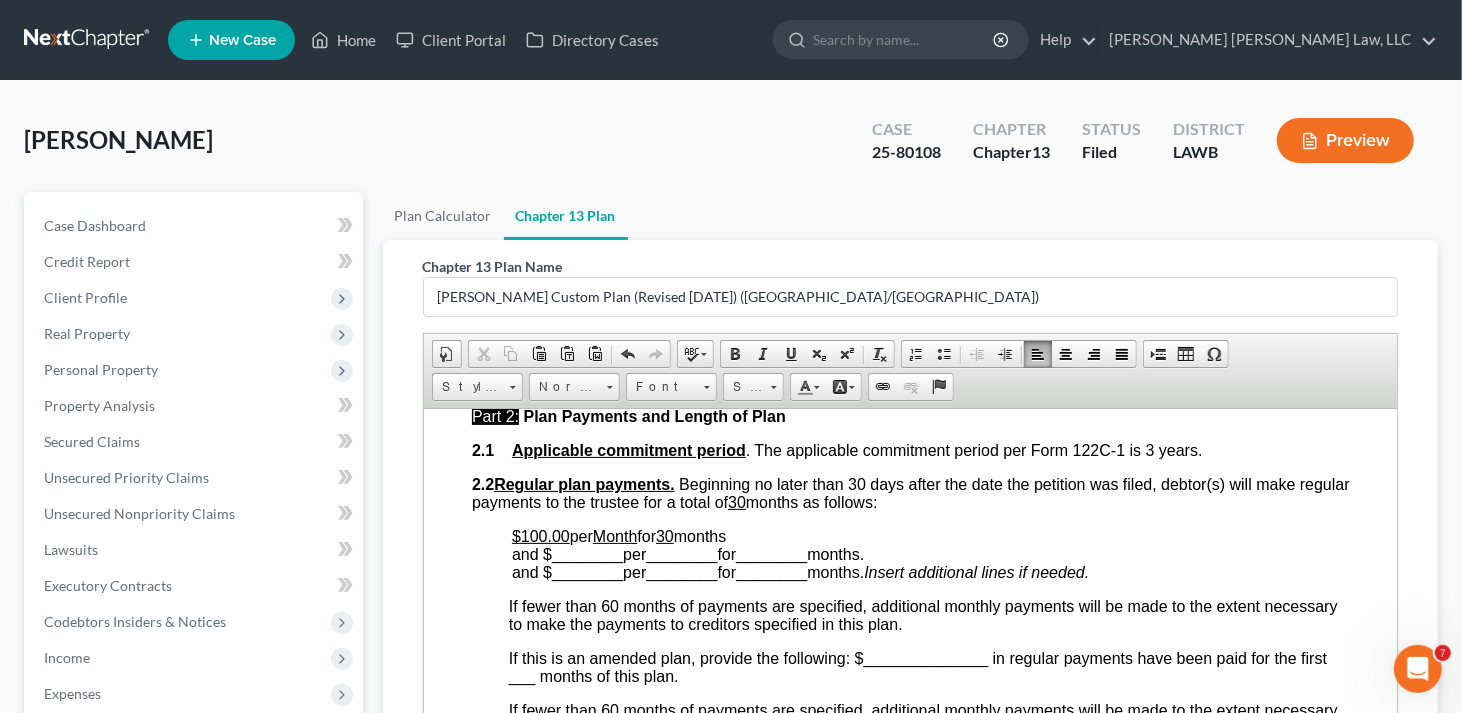 click on "30" at bounding box center (736, 501) 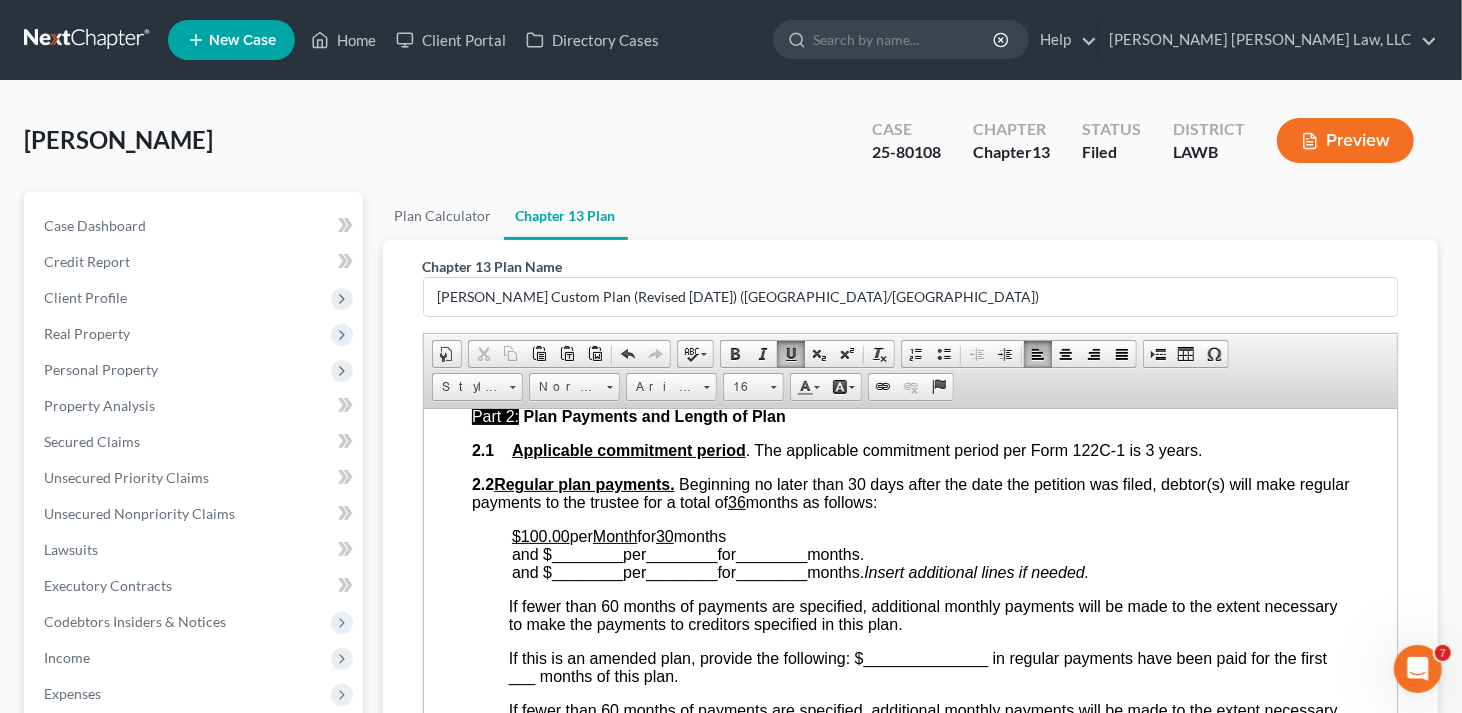 click on "$100.00" at bounding box center [540, 535] 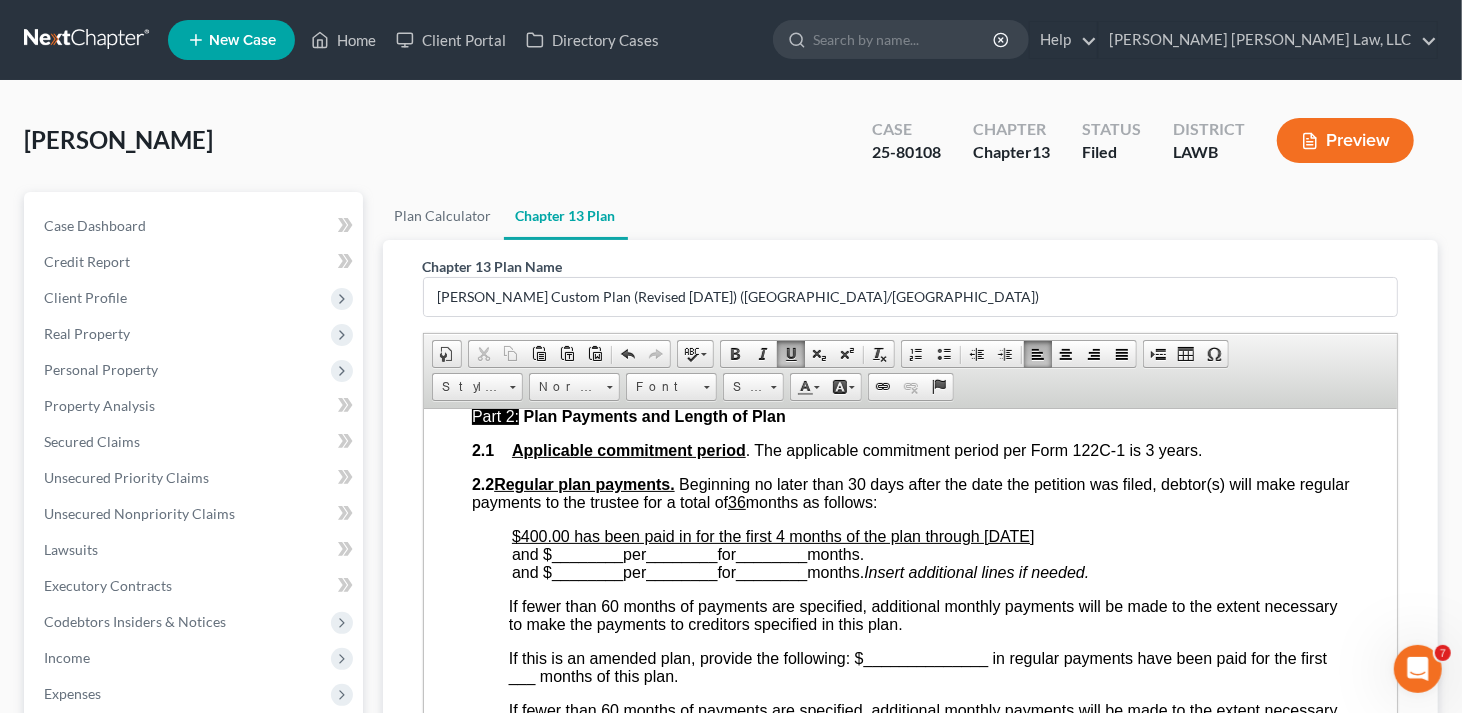 drag, startPoint x: 511, startPoint y: 538, endPoint x: 1066, endPoint y: 542, distance: 555.0144 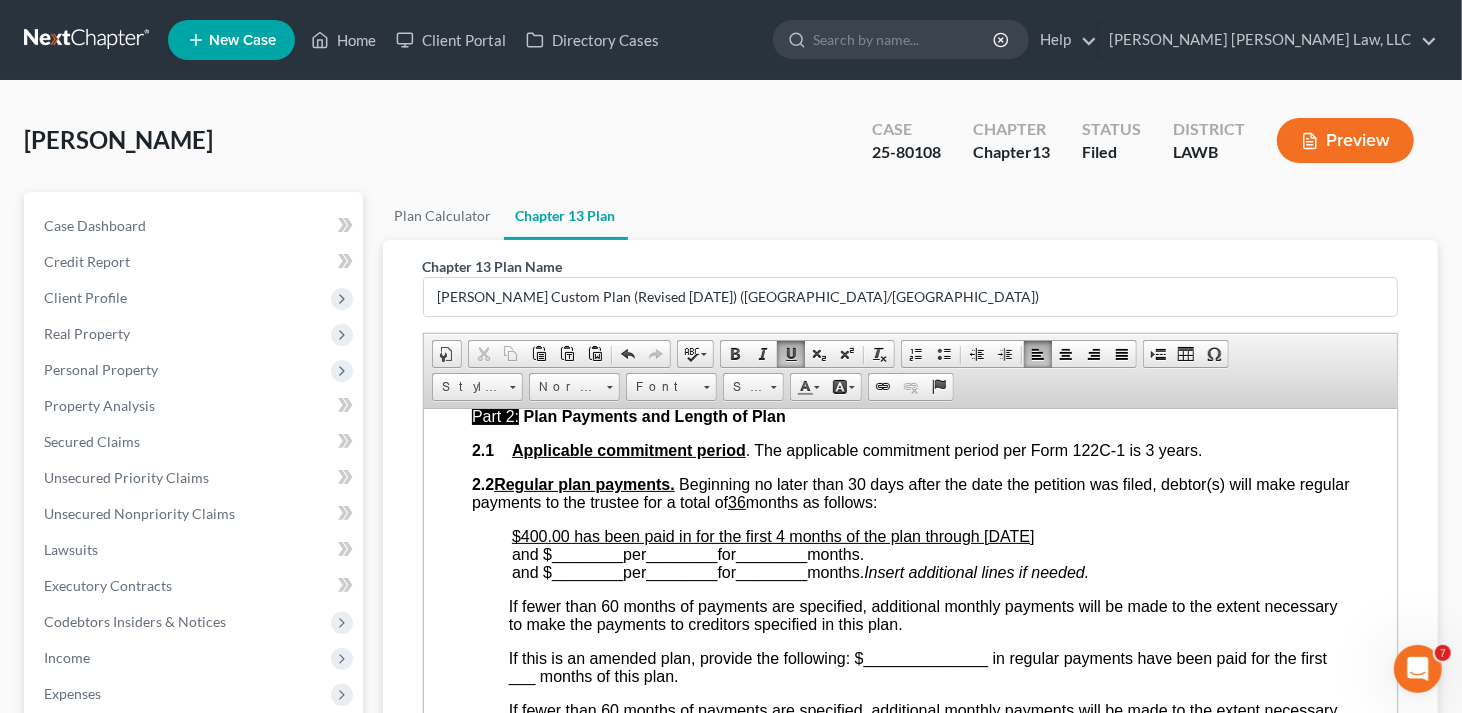 click on "$400.00 has been paid in for the first 4 months of the plan through June 2025 and $ ________  per  ________  for  ________  months.  and $ ________  per  ________  for  ________  months.  Insert additional lines if needed." at bounding box center [930, 554] 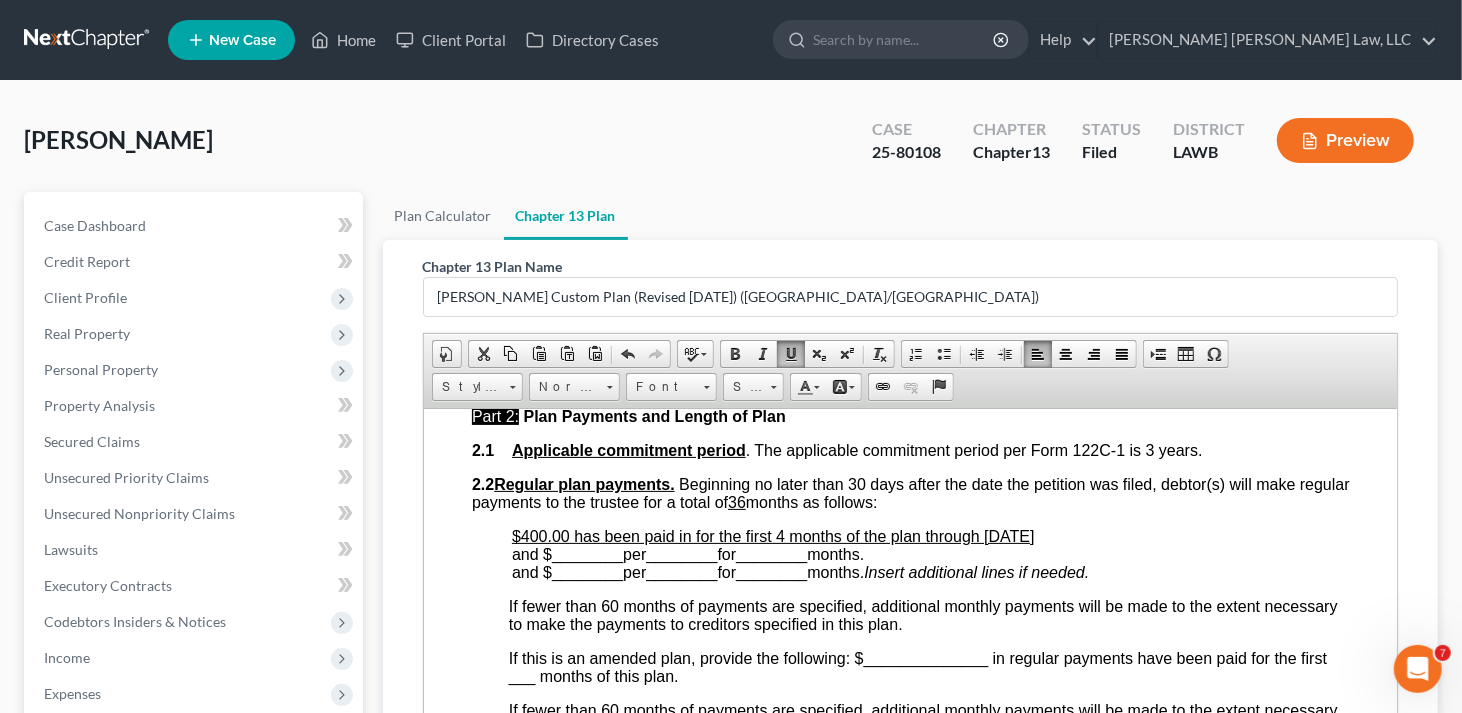 click on "$400.00 has been paid in for the first 4 months of the plan through June 2025 and $ ________  per  ________  for  ________  months.  and $ ________  per  ________  for  ________  months.  Insert additional lines if needed." at bounding box center [930, 554] 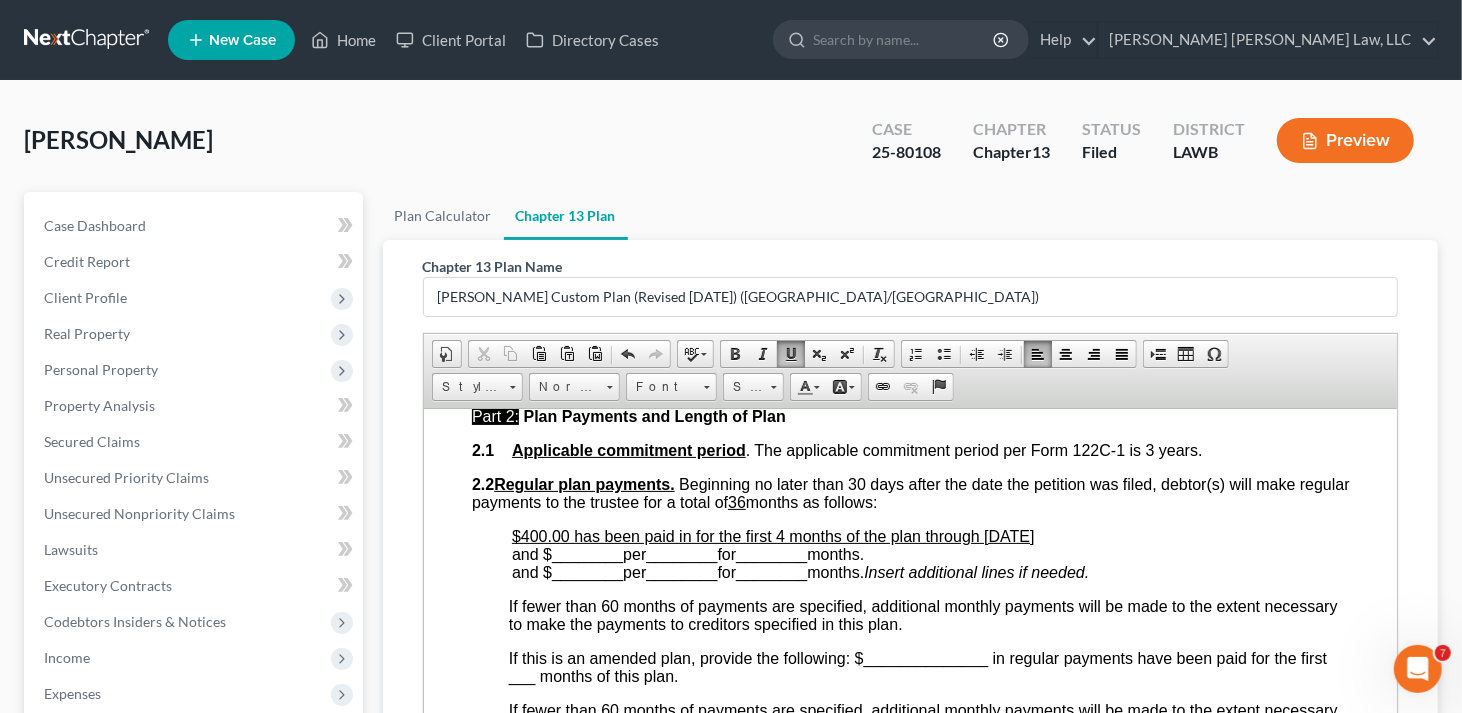 drag, startPoint x: 1061, startPoint y: 534, endPoint x: 498, endPoint y: 535, distance: 563.0009 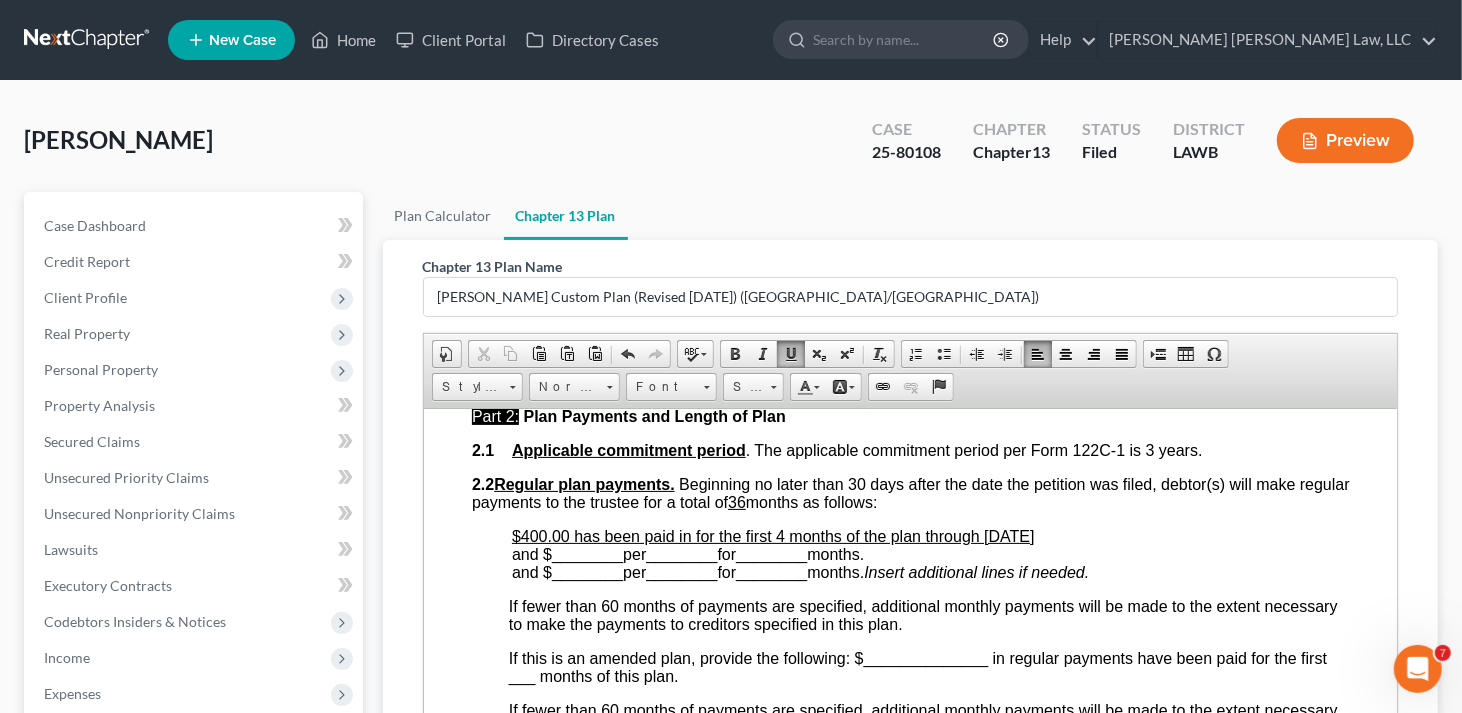 click on "Debtor(s)  Jerry Lynn Williams Case Number: 25-80108  United States Bankruptcy Court for the Western District of Louisiana:  Alexandria  Division Chapter 13 Plan - Western District of Louisiana  12/2021 [x ]  Check here if this is an amended plan and list the plan sections that have changed and the reason for the change: 2.2; 5.1; Debtor is amending the plan to cure the Objection of the Trustee. Part 1:  Notices To Debtor(s):   This form sets out options that may be appropriate in some cases, but the presence of an option on the form does not indicate that the option is appropriate in your circumstances or that it is permissible in your judicial division. Plans that do not comply with local rules and judicial rulings may not be confirmable. In the following notice to creditors, you must check each box that applies To Creditor(s): Your rights may be affected by this plan. Your claim may be reduced, modified, or eliminated. The following matters may be of particular importance.  [o]  Included [x] [o]" at bounding box center [910, 2676] 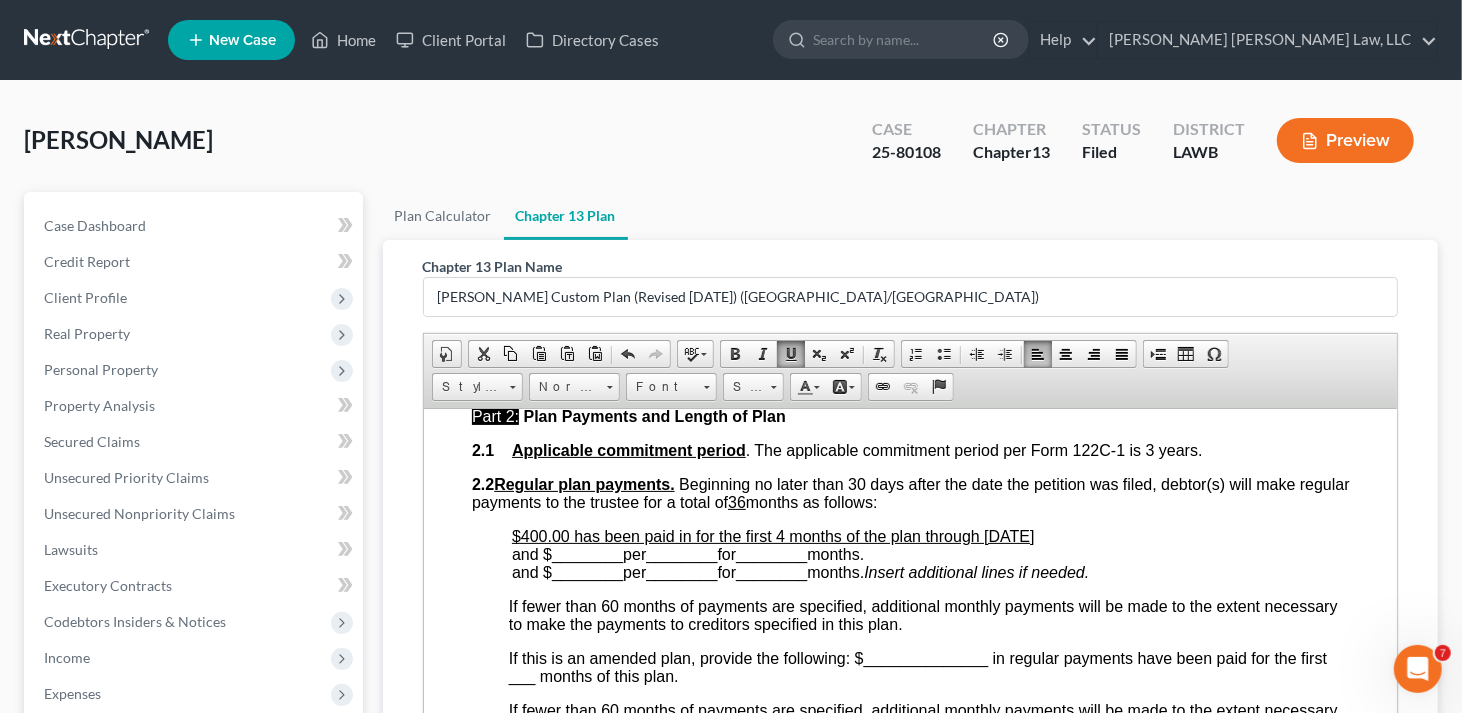 click at bounding box center [791, 354] 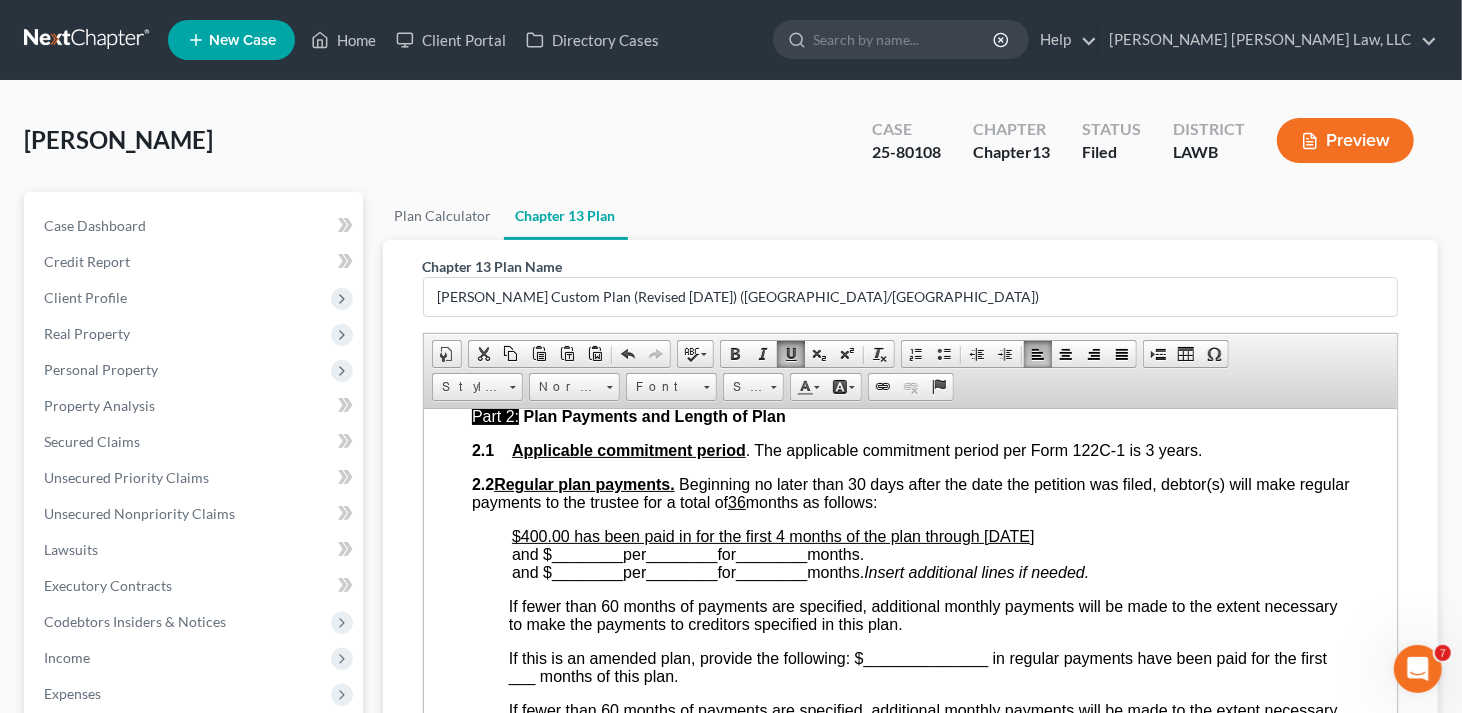 click at bounding box center [791, 354] 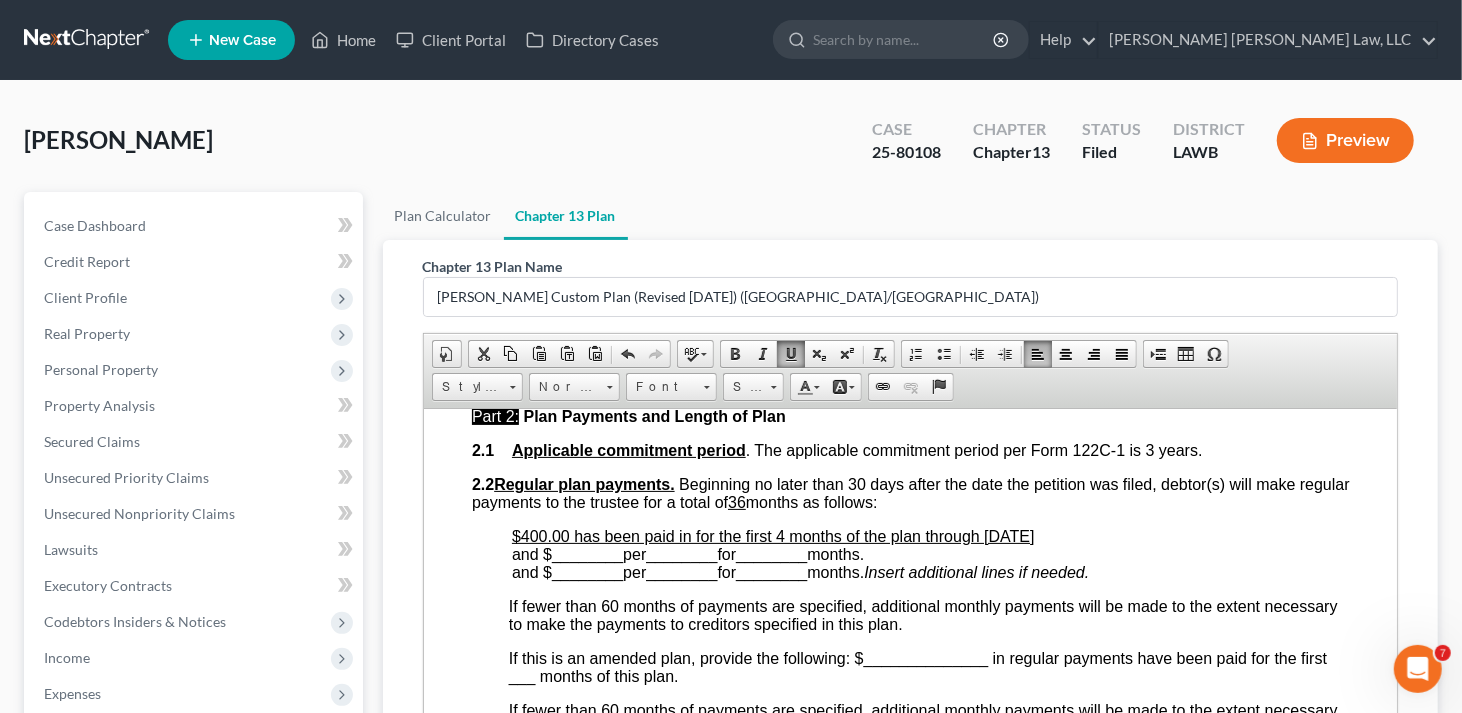 click at bounding box center (791, 354) 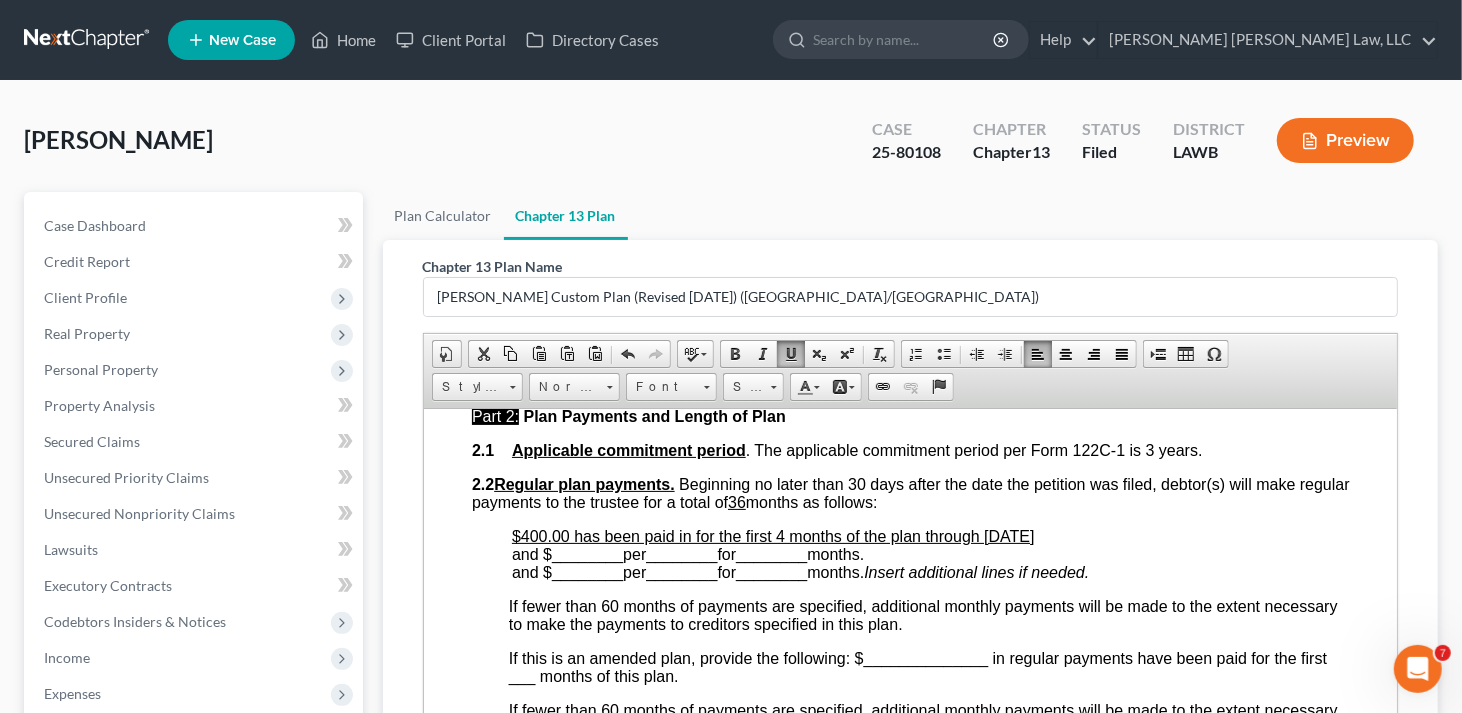 click on "$400.00 has been paid in for the first 4 months of the plan through June 2025 and $ ________  per  ________  for  ________  months.  and $ ________  per  ________  for  ________  months.  Insert additional lines if needed." at bounding box center (930, 554) 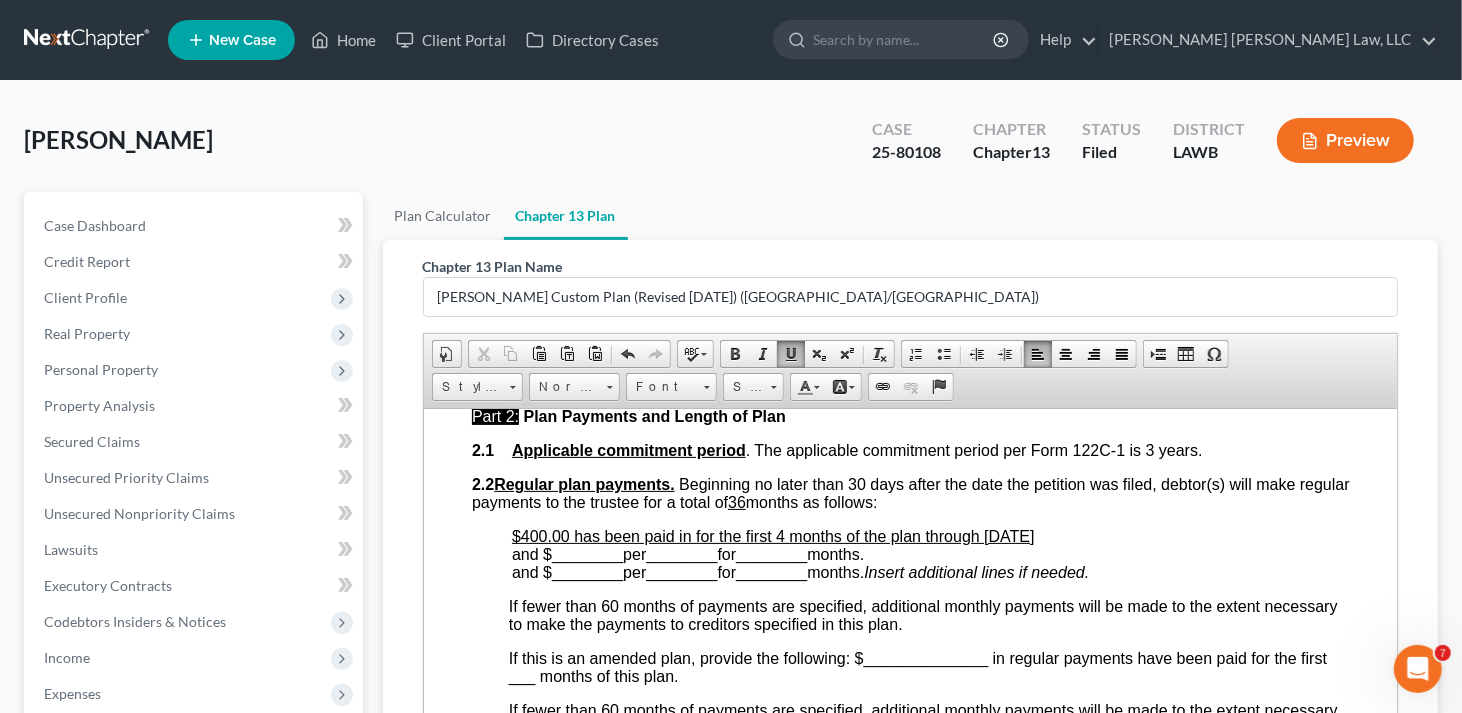 drag, startPoint x: 1065, startPoint y: 544, endPoint x: 498, endPoint y: 538, distance: 567.03174 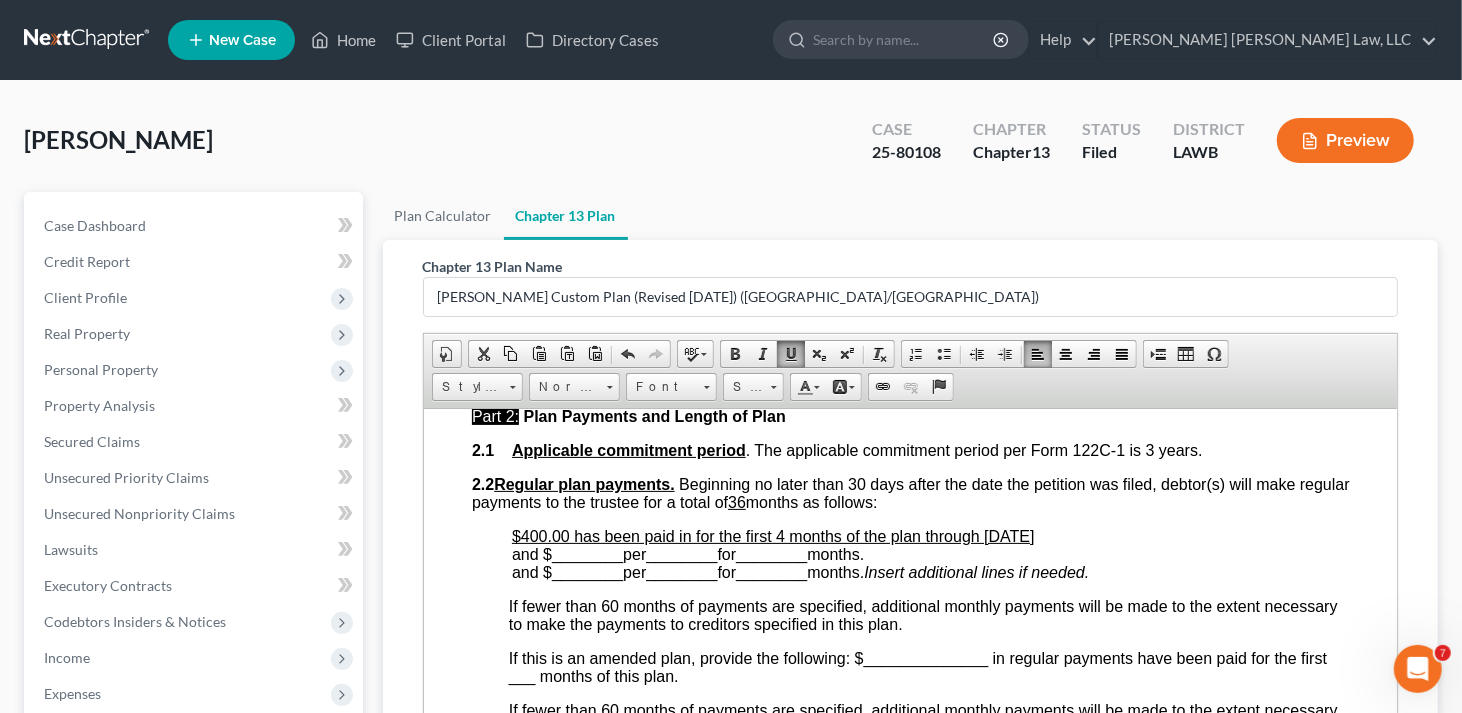 click at bounding box center (791, 354) 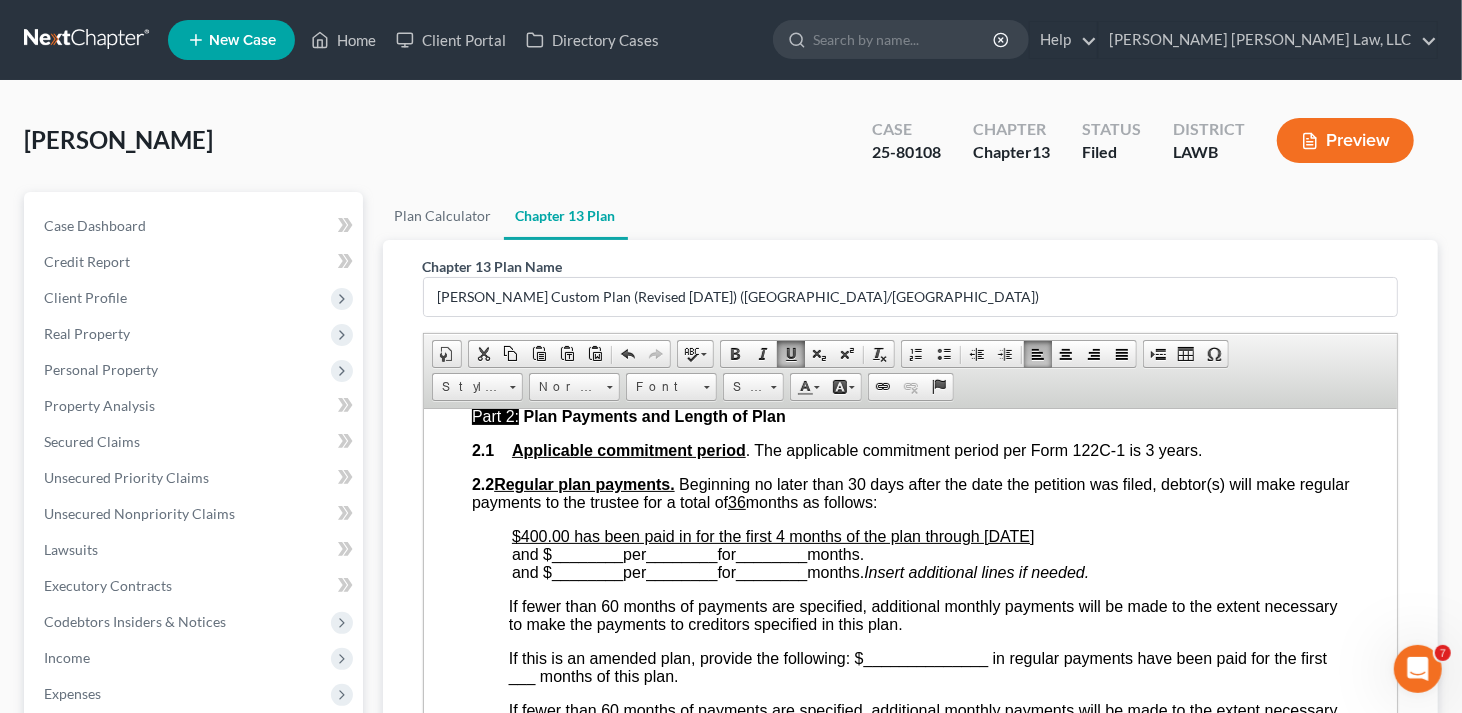 click at bounding box center (791, 354) 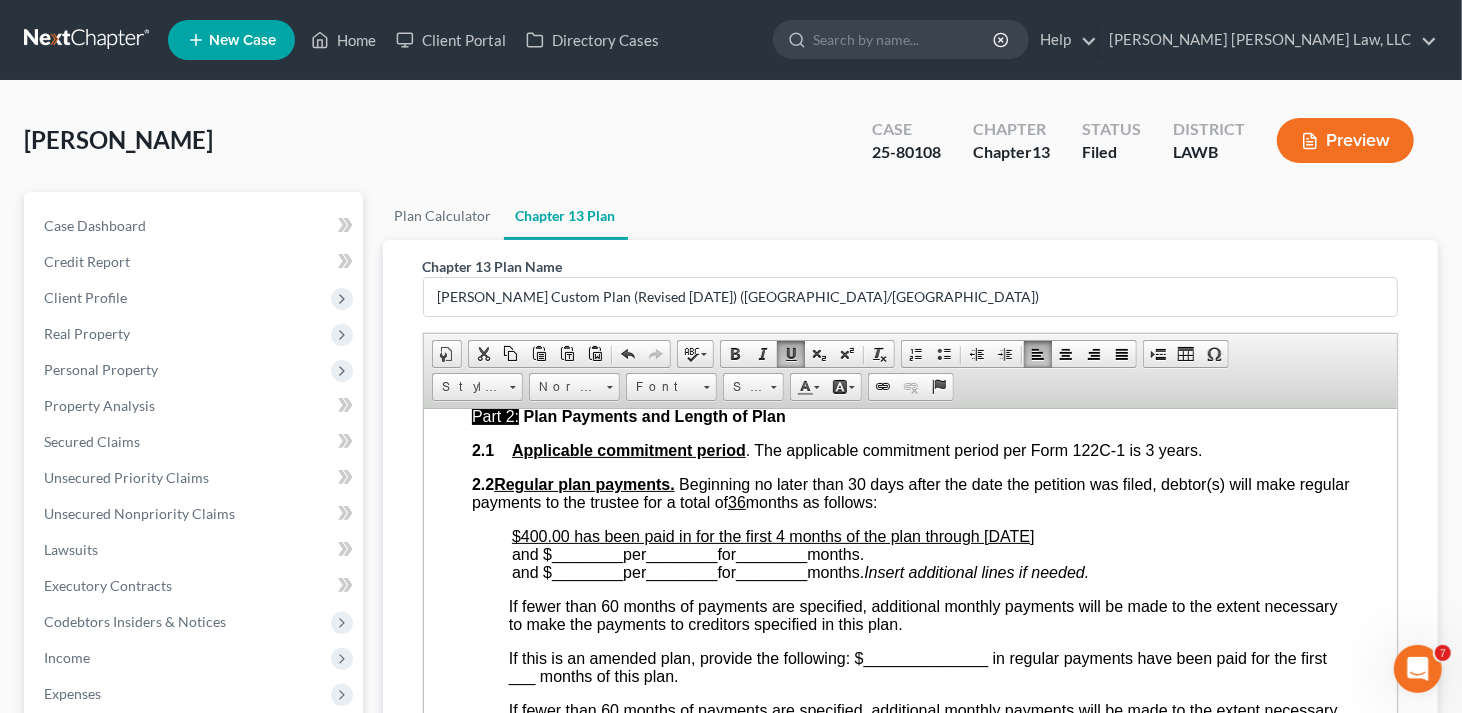 click on "Debtor(s)  Jerry Lynn Williams Case Number: 25-80108  United States Bankruptcy Court for the Western District of Louisiana:  Alexandria  Division Chapter 13 Plan - Western District of Louisiana  12/2021 [x ]  Check here if this is an amended plan and list the plan sections that have changed and the reason for the change: 2.2; 5.1; Debtor is amending the plan to cure the Objection of the Trustee. Part 1:  Notices To Debtor(s):   This form sets out options that may be appropriate in some cases, but the presence of an option on the form does not indicate that the option is appropriate in your circumstances or that it is permissible in your judicial division. Plans that do not comply with local rules and judicial rulings may not be confirmable. In the following notice to creditors, you must check each box that applies To Creditor(s): Your rights may be affected by this plan. Your claim may be reduced, modified, or eliminated. The following matters may be of particular importance.  [o]  Included [x] [o]" at bounding box center (910, 2676) 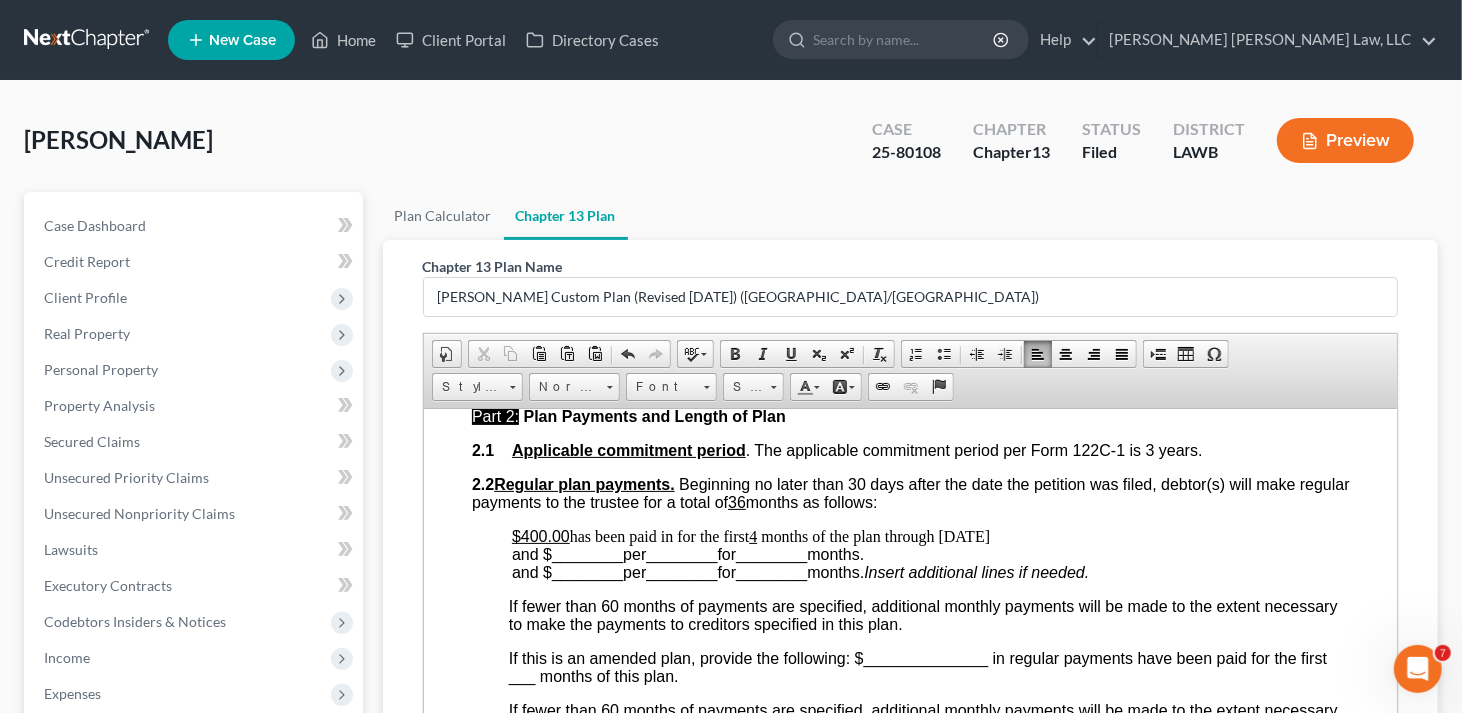 click on "________" at bounding box center [586, 553] 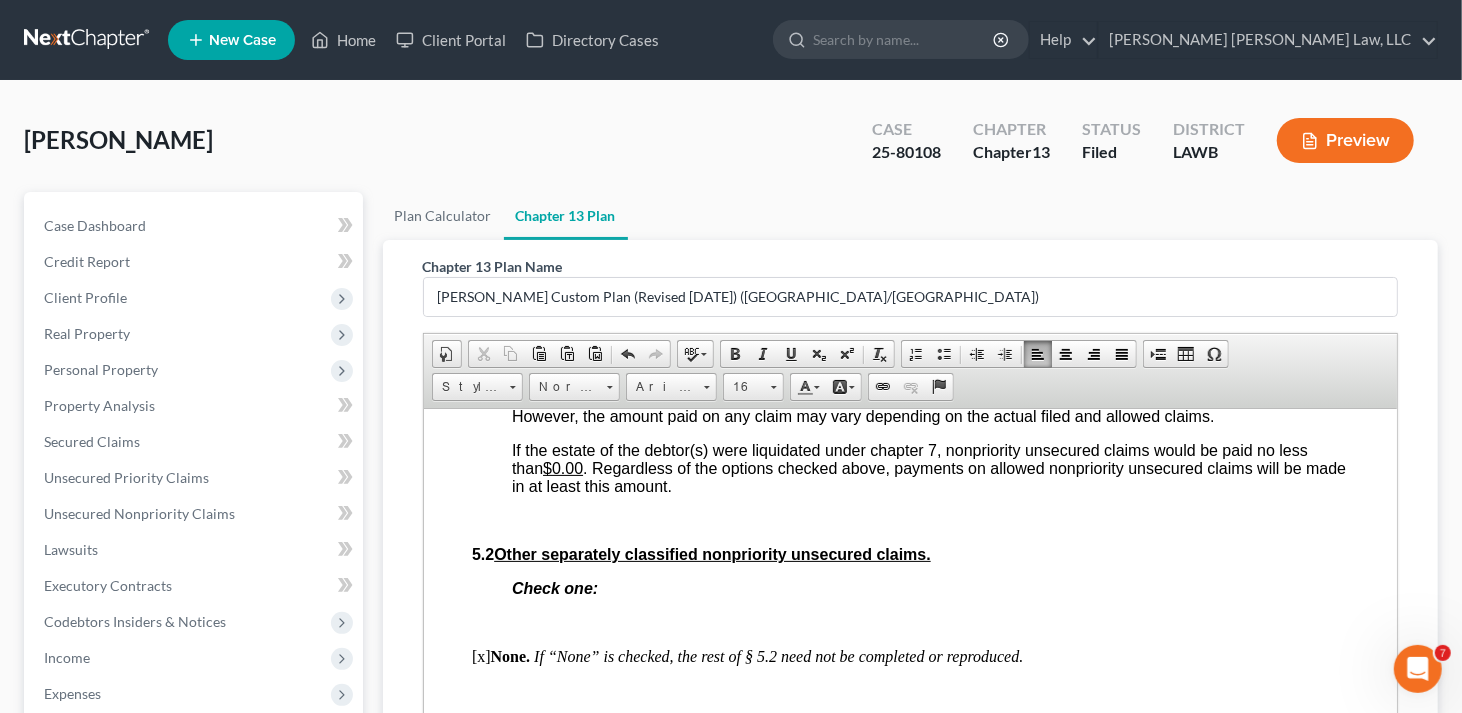 scroll, scrollTop: 4700, scrollLeft: 0, axis: vertical 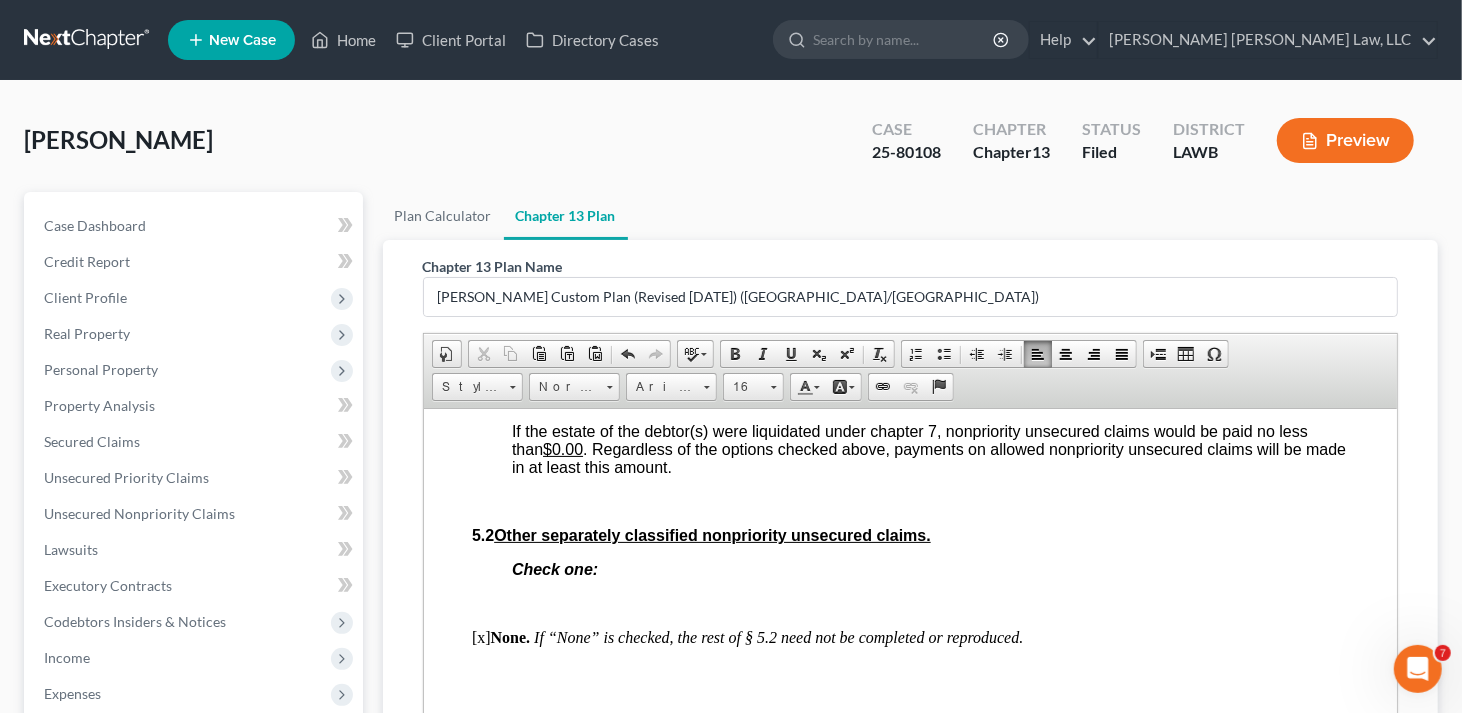 click on "Based upon the scheduled unsecured and undersecured claims in the amount of  $3,110.00 , it is anticipated unsecured creditors will be paid approximately  $740.00 , which is approximately   23.79%  percent of their respective claims. However, the amount paid on any claim may vary depending on the actual filed and allowed claims." at bounding box center (929, 378) 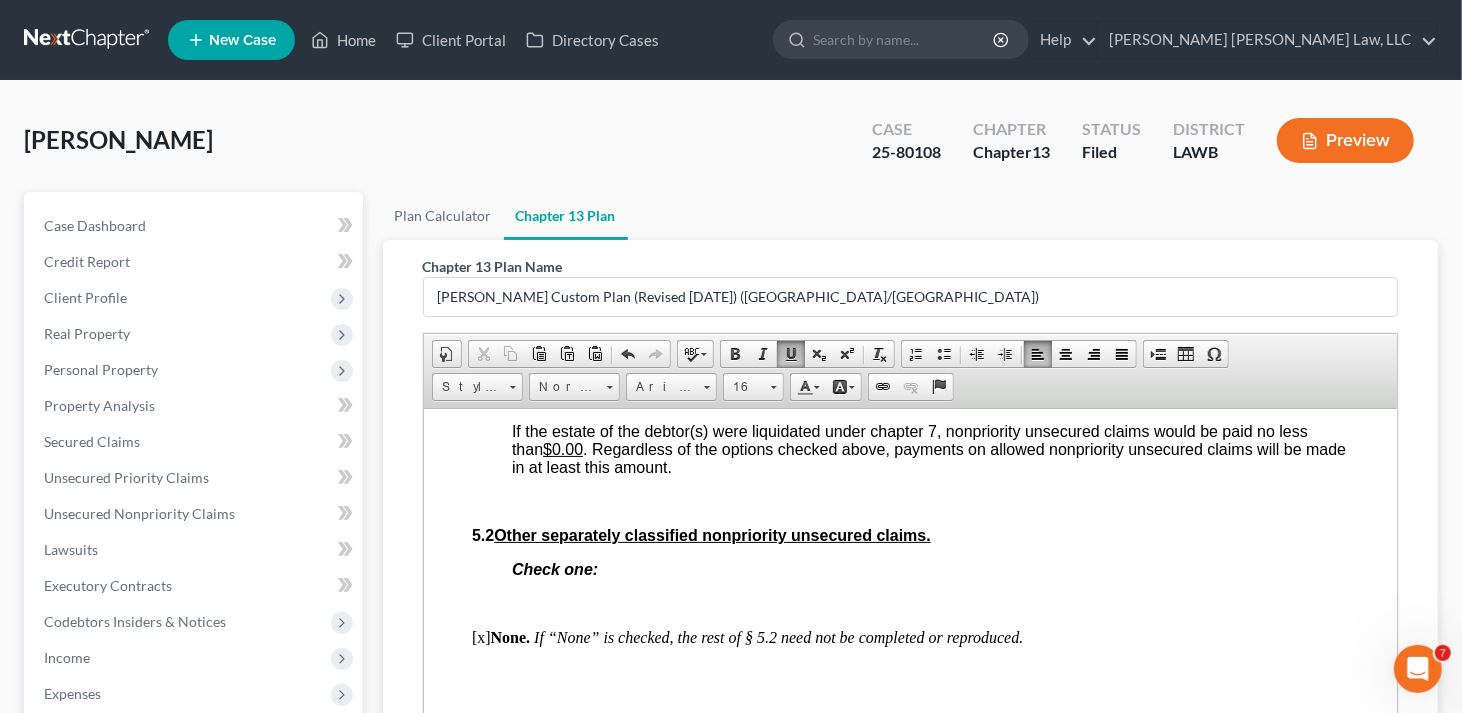 click on "23.79%" at bounding box center (1015, 378) 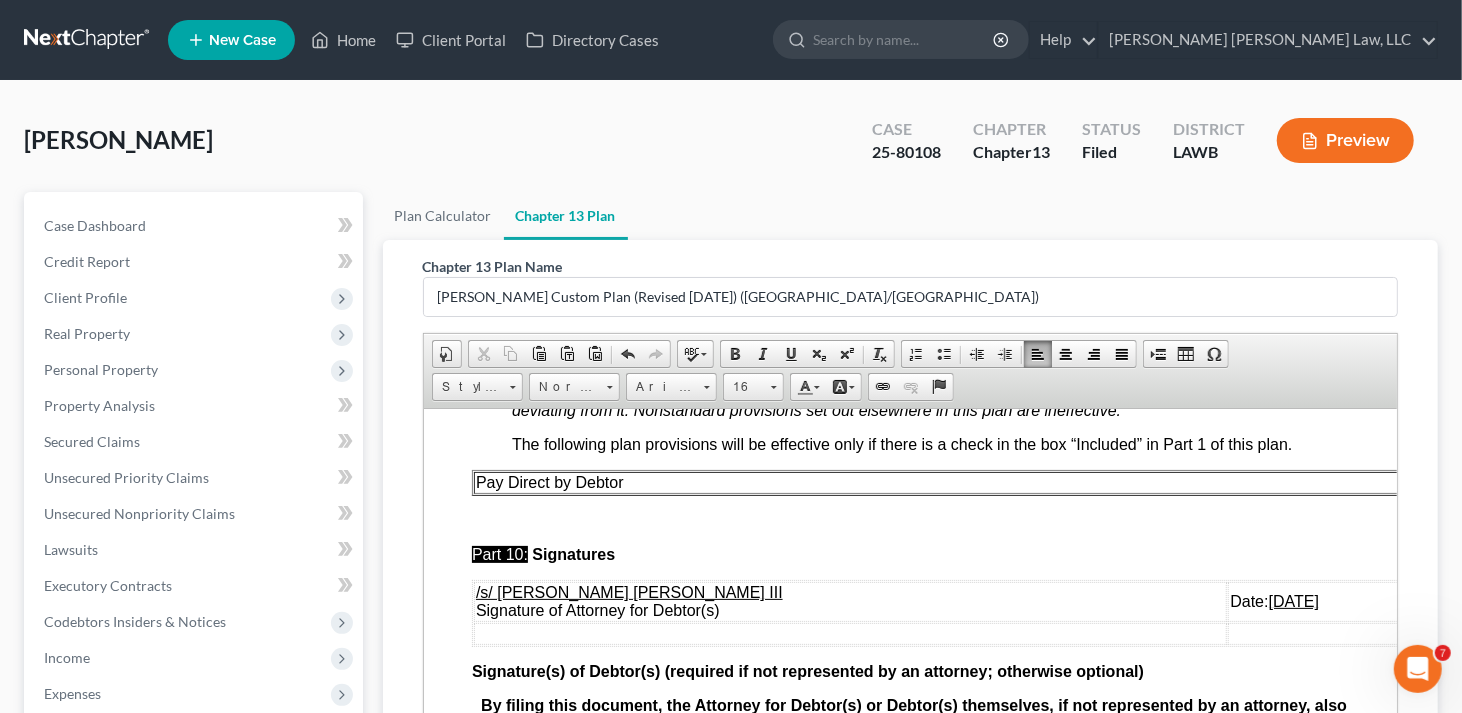scroll, scrollTop: 6026, scrollLeft: 0, axis: vertical 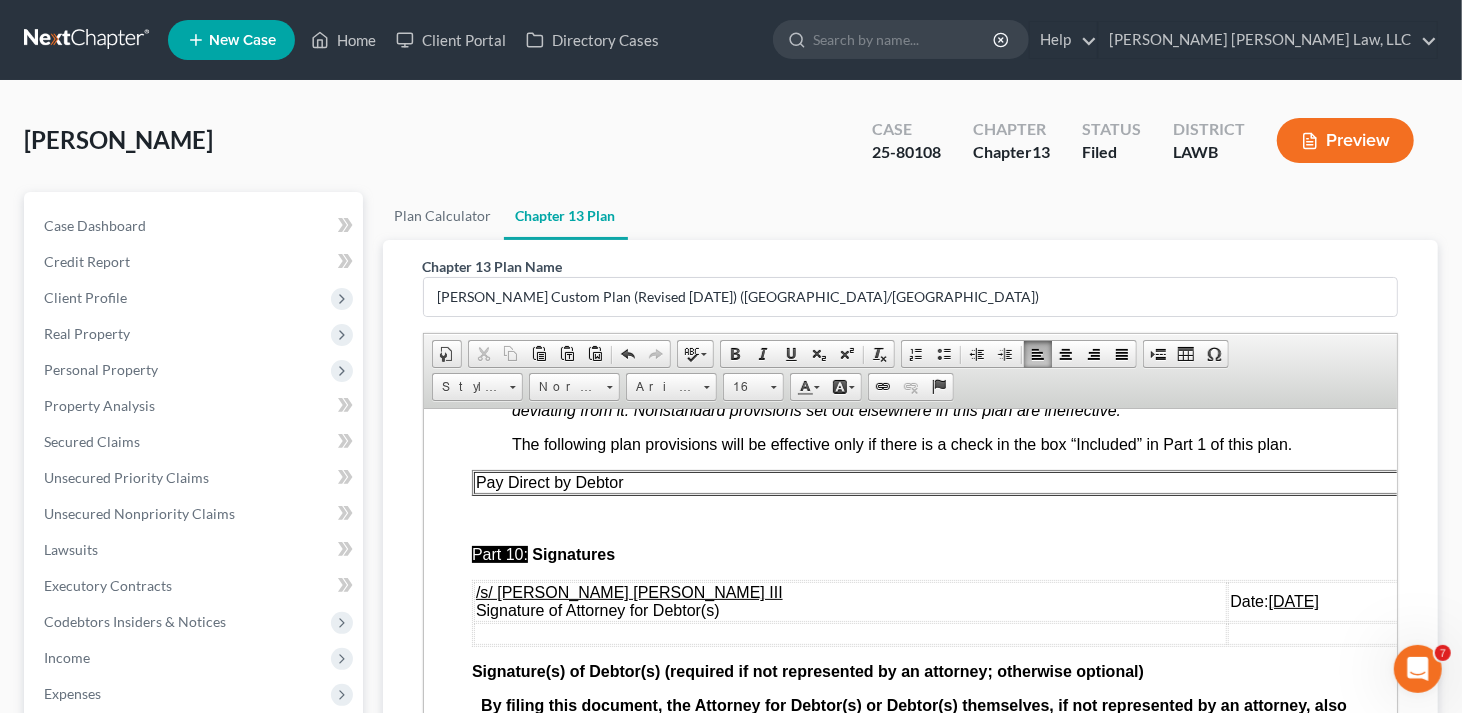 click on "02/18/2025" at bounding box center [1293, 600] 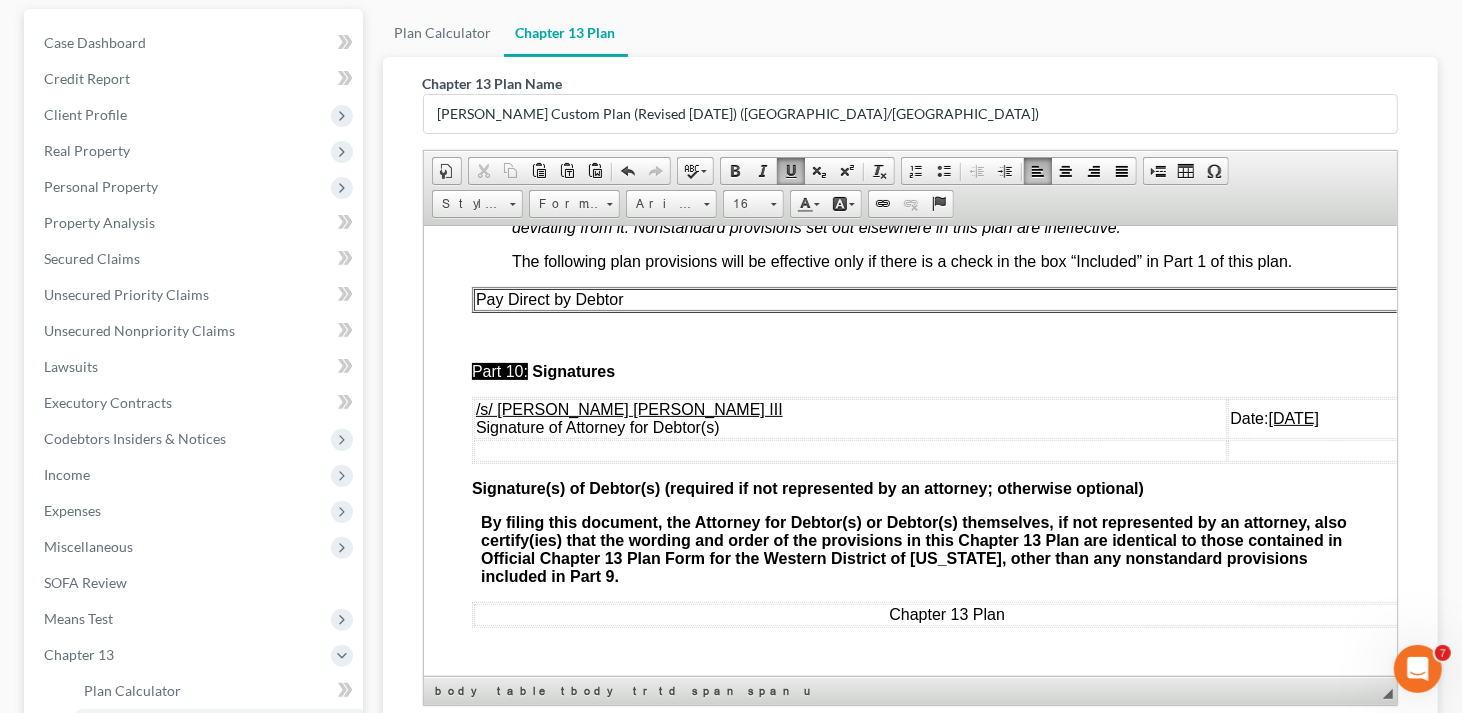 scroll, scrollTop: 300, scrollLeft: 0, axis: vertical 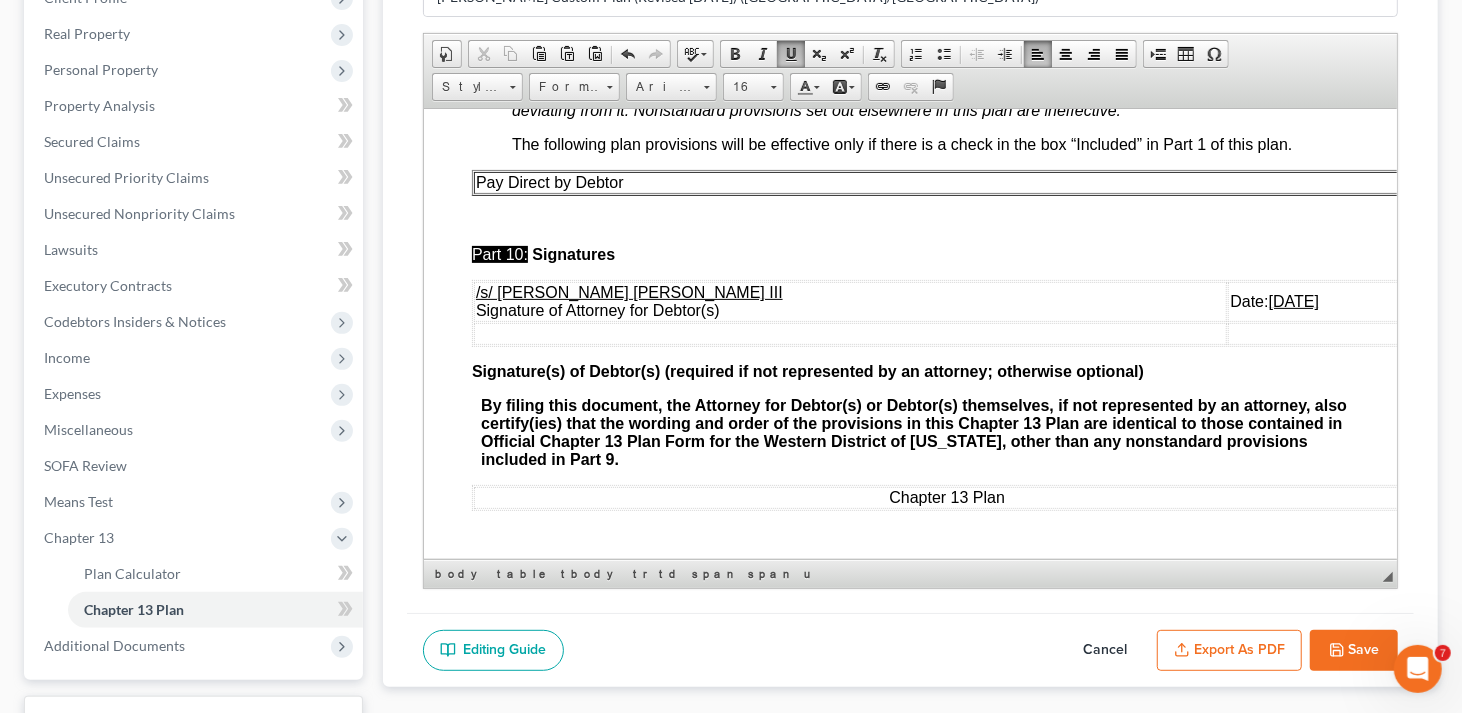 click on "Export as PDF" at bounding box center (1229, 651) 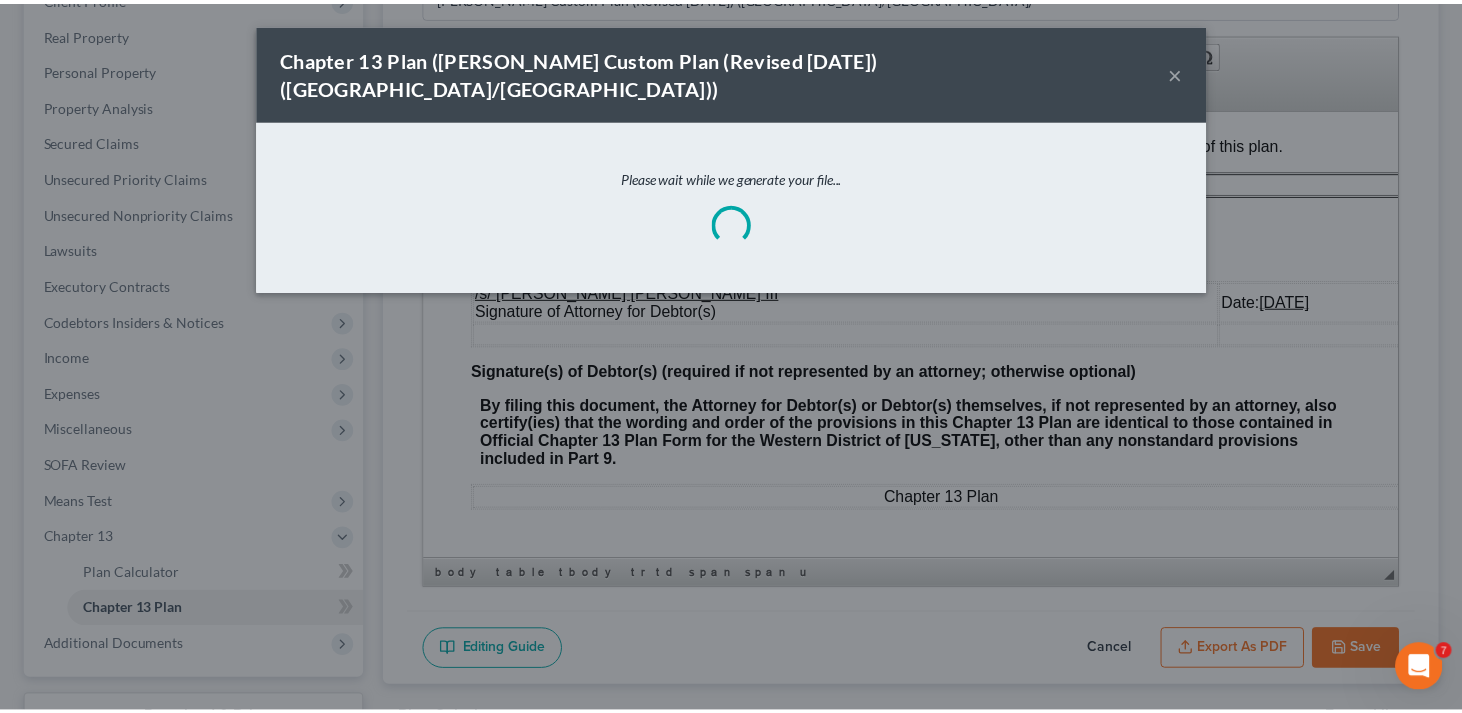 scroll, scrollTop: 5970, scrollLeft: 0, axis: vertical 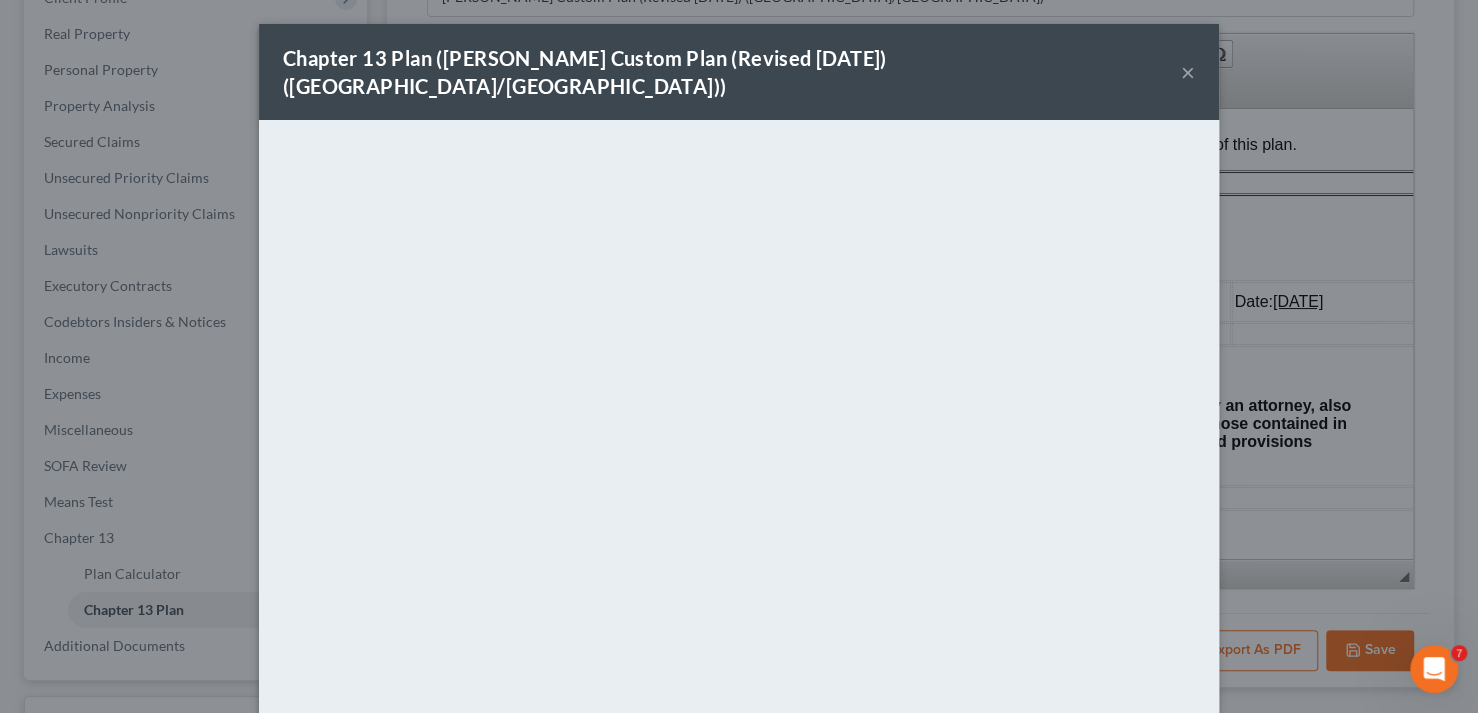 click on "×" at bounding box center (1188, 72) 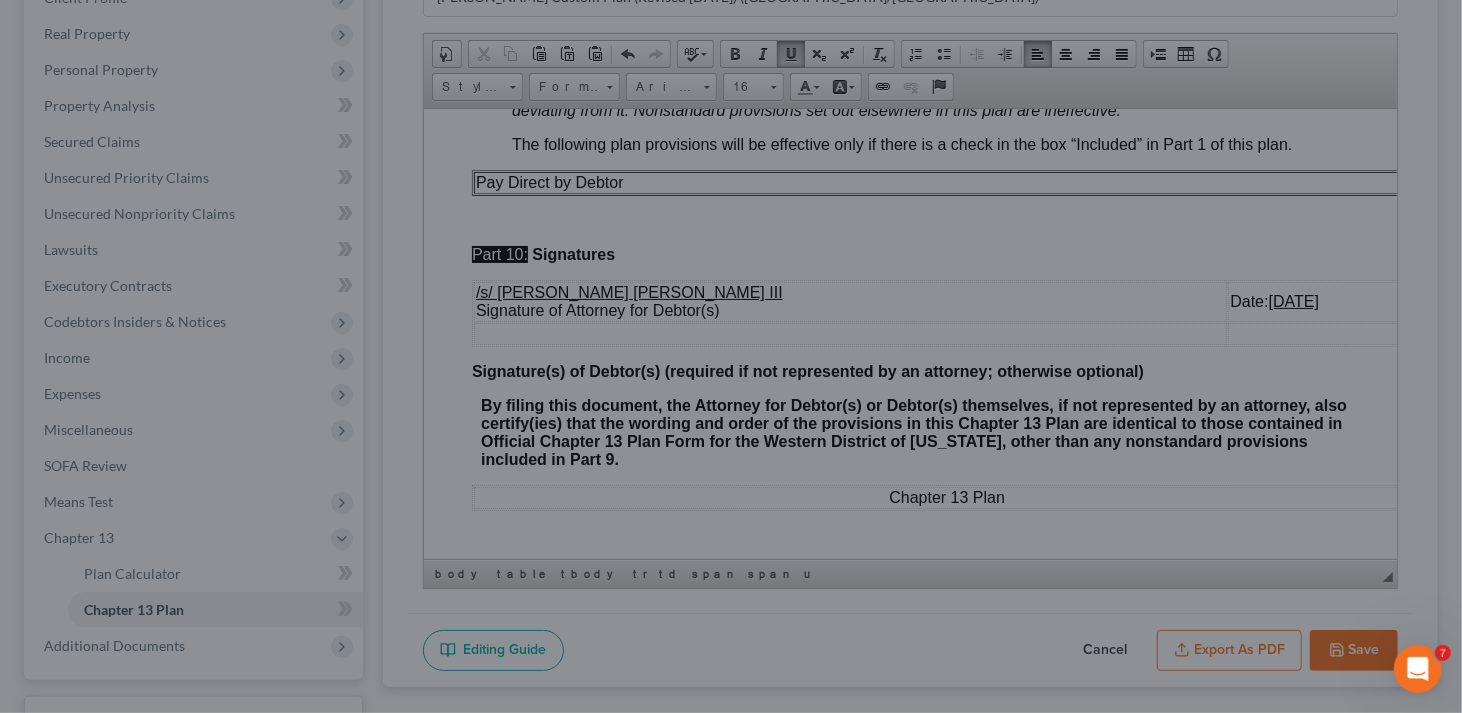 scroll, scrollTop: 6026, scrollLeft: 0, axis: vertical 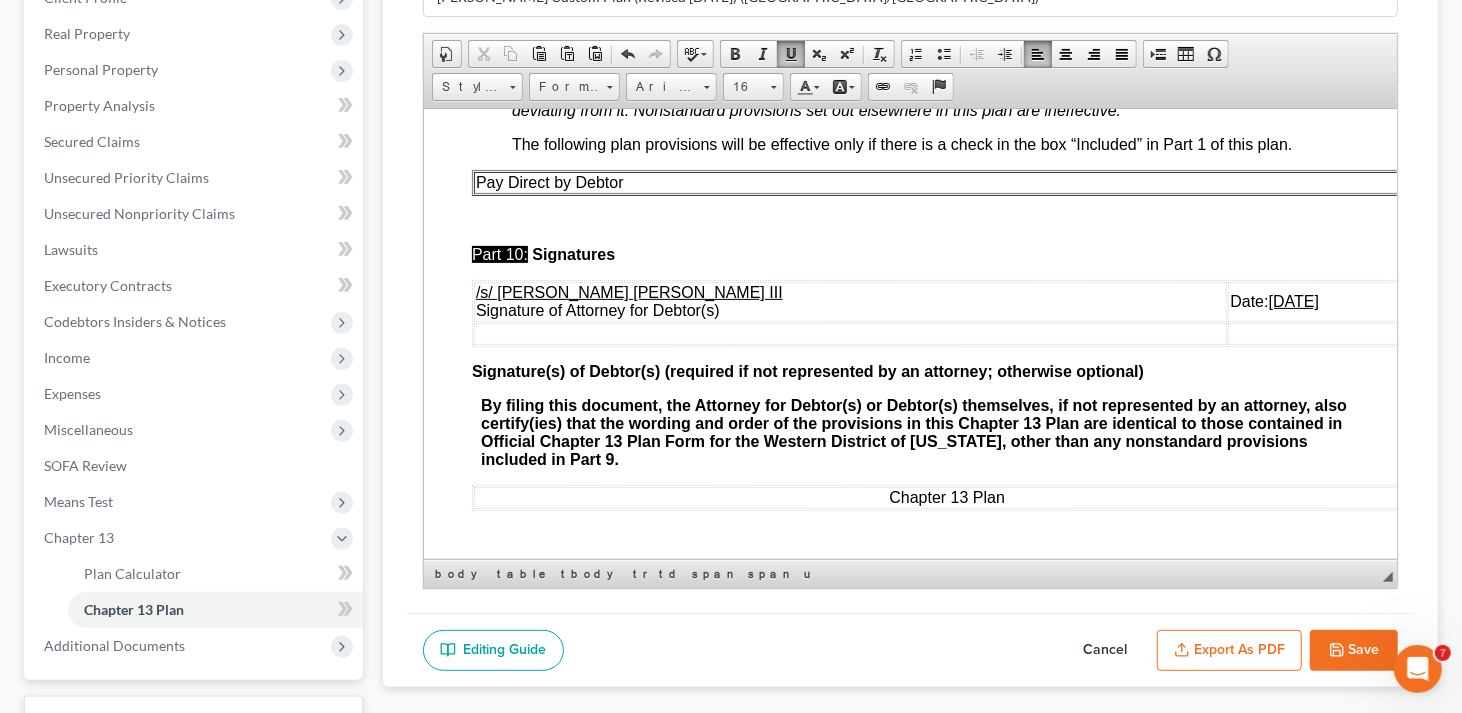 click on "Save" at bounding box center [1354, 651] 